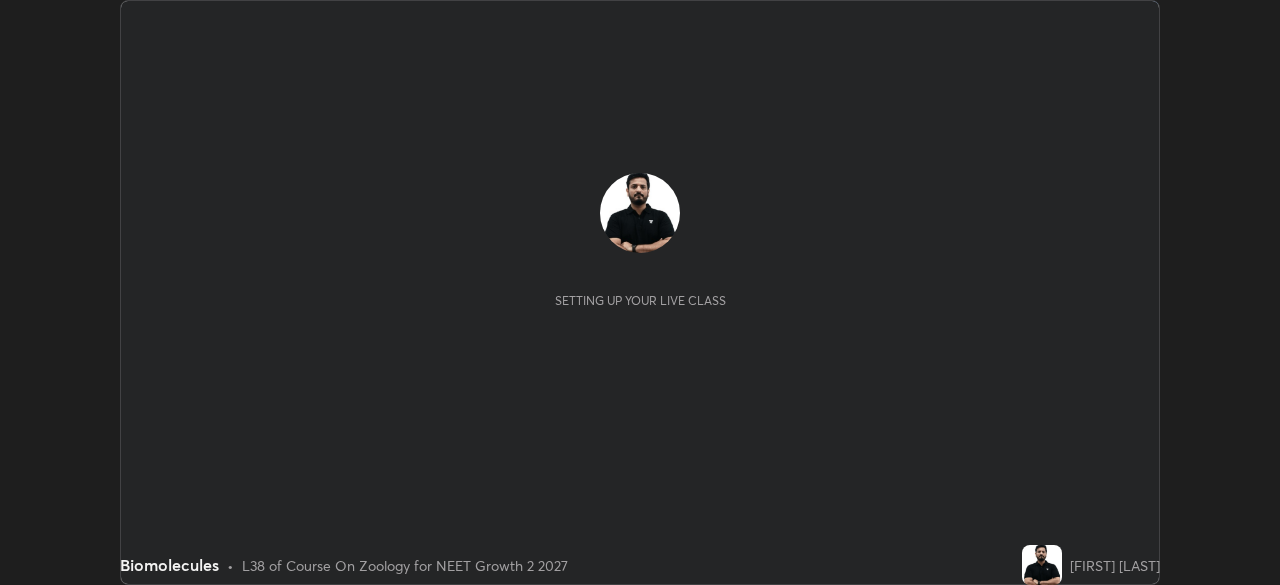 scroll, scrollTop: 0, scrollLeft: 0, axis: both 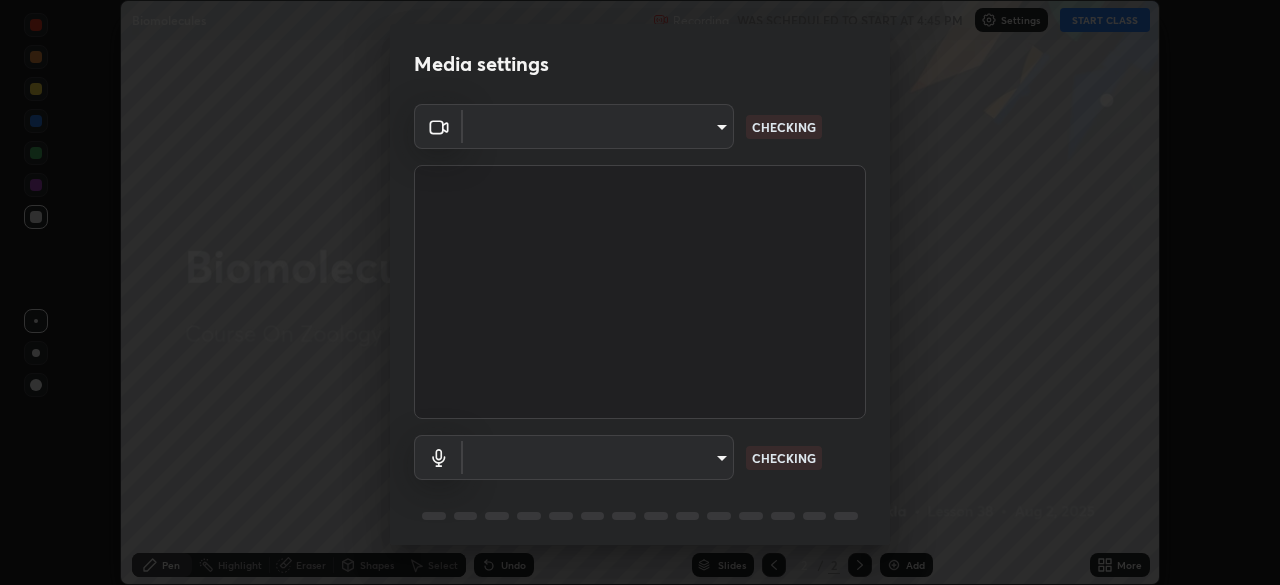 type on "c0fccc6def6e54878234cec608f9adb6f1ff5846390cd9187a75468fa774485e" 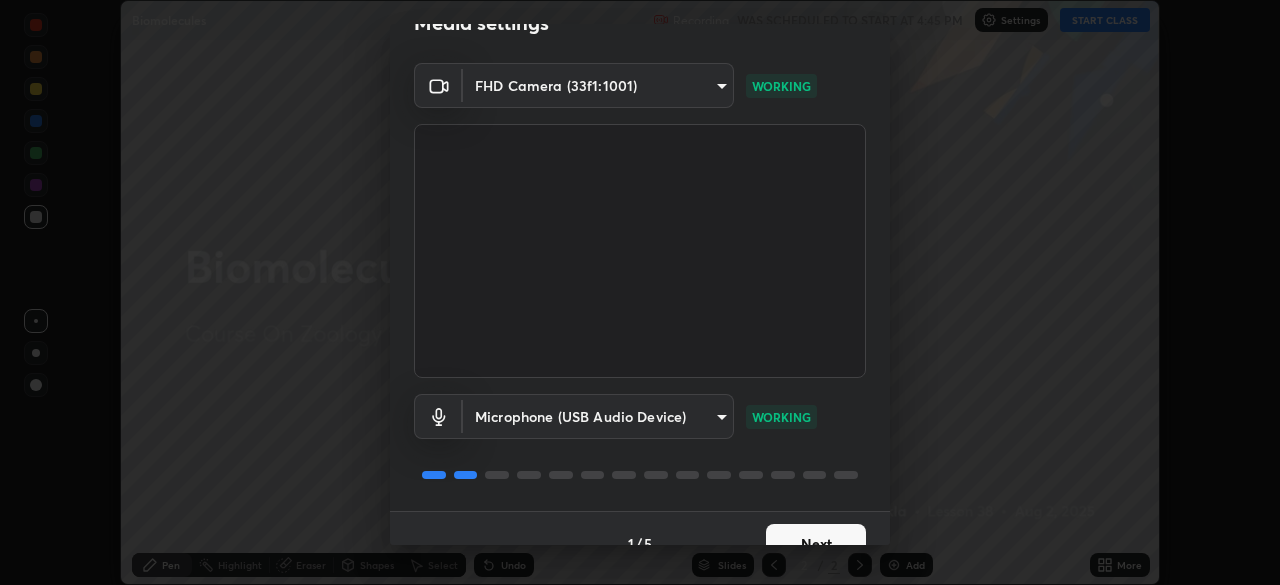 scroll, scrollTop: 71, scrollLeft: 0, axis: vertical 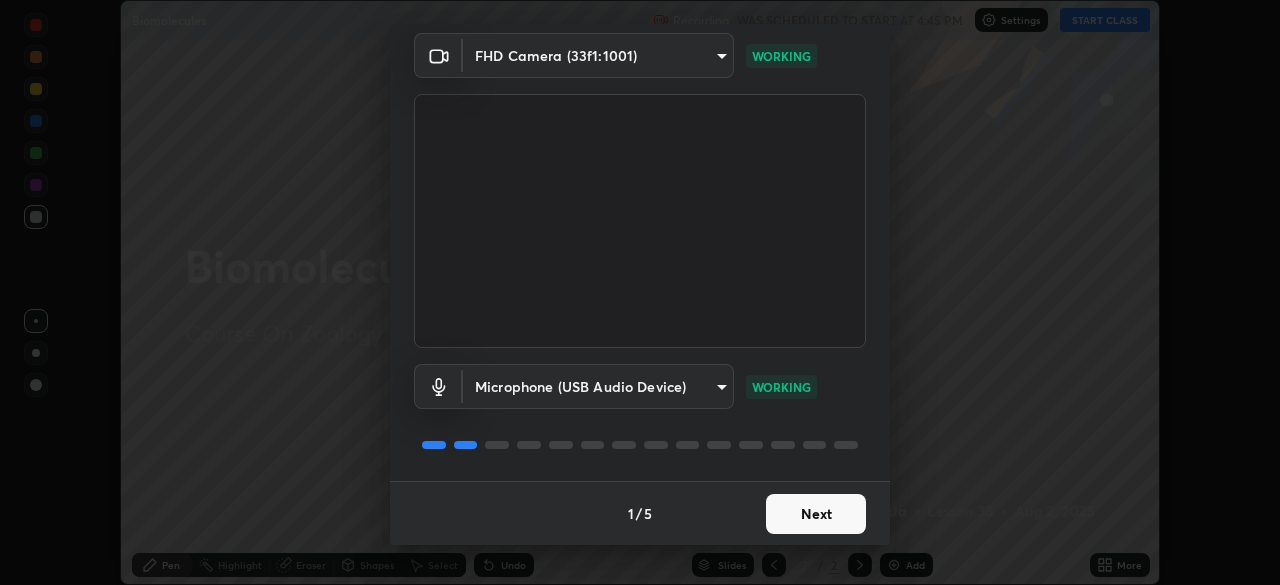 click on "Next" at bounding box center (816, 514) 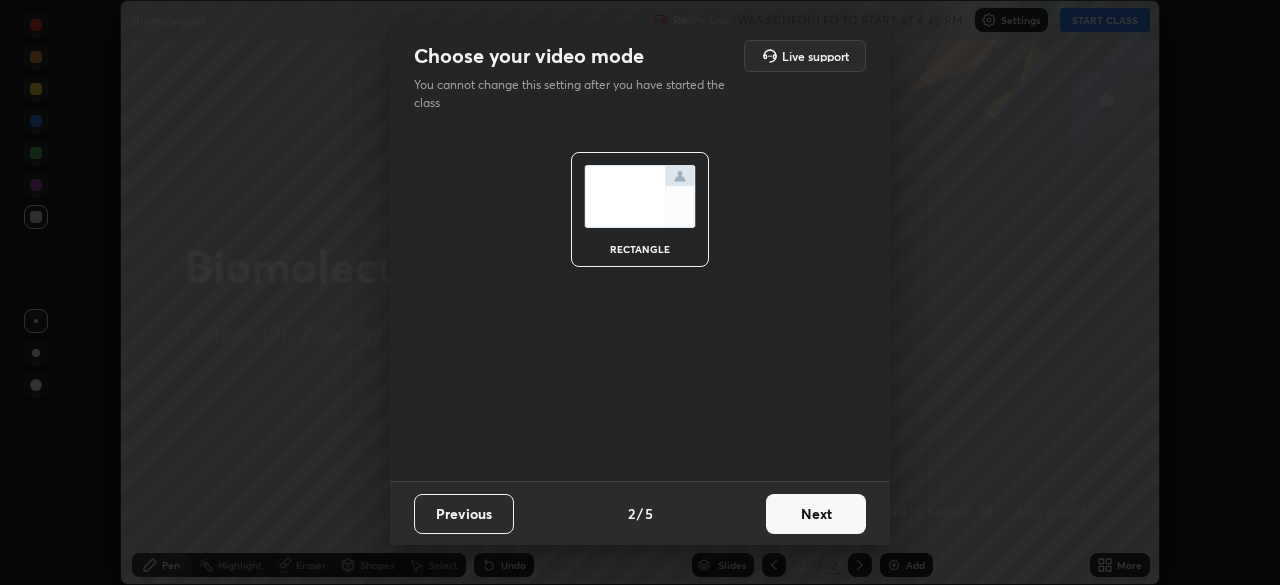 scroll, scrollTop: 0, scrollLeft: 0, axis: both 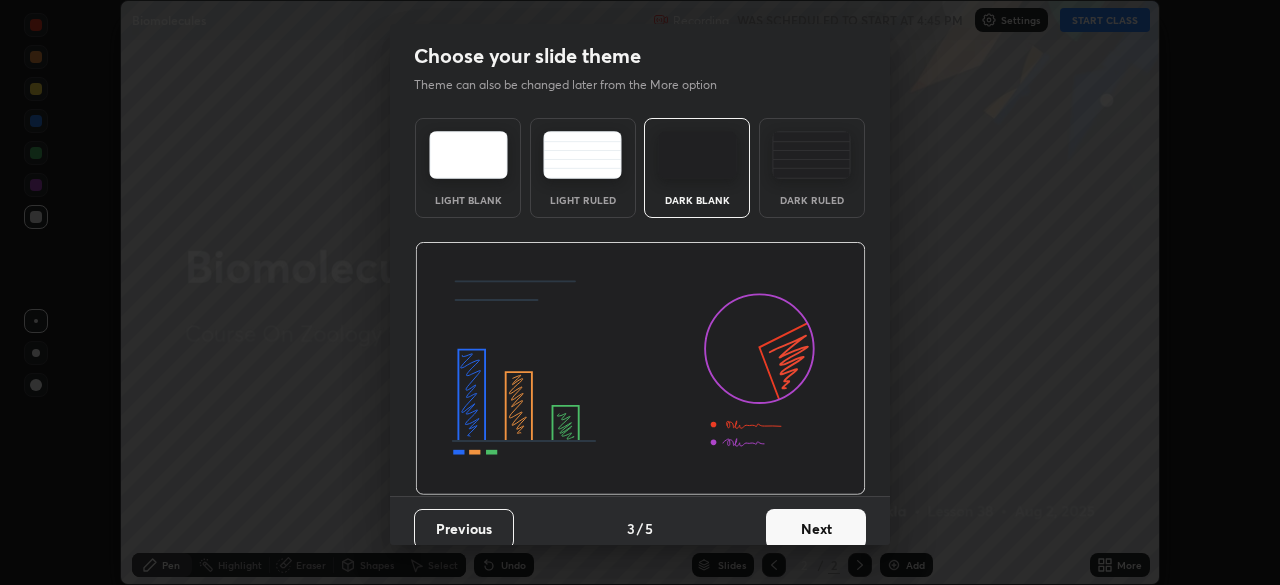 click on "Next" at bounding box center [816, 529] 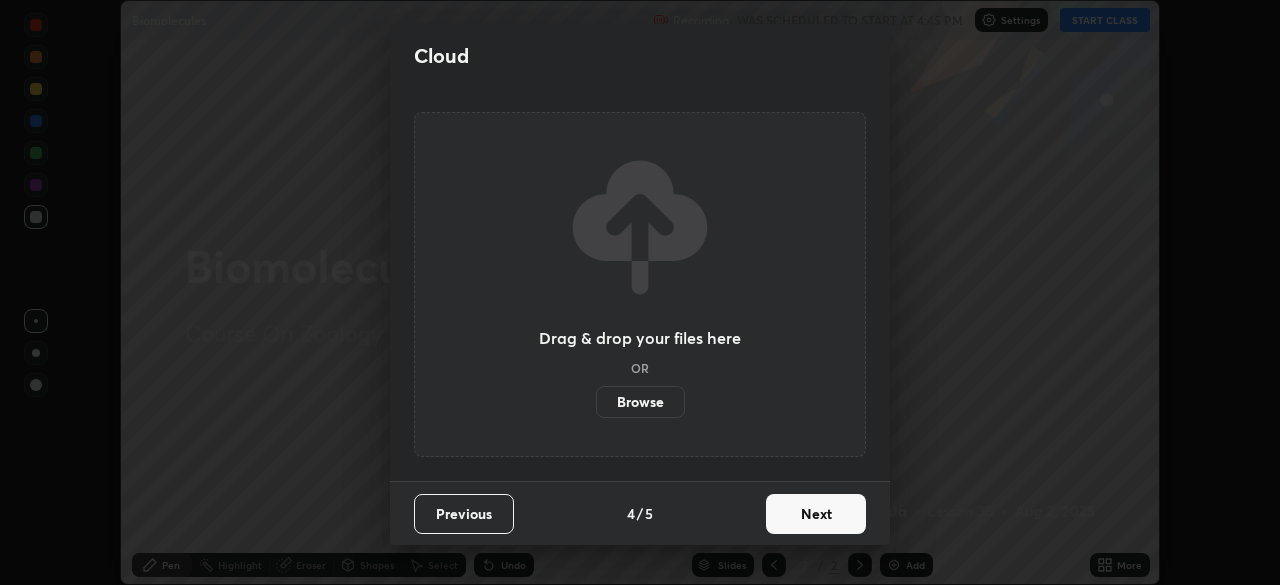 click on "Next" at bounding box center [816, 514] 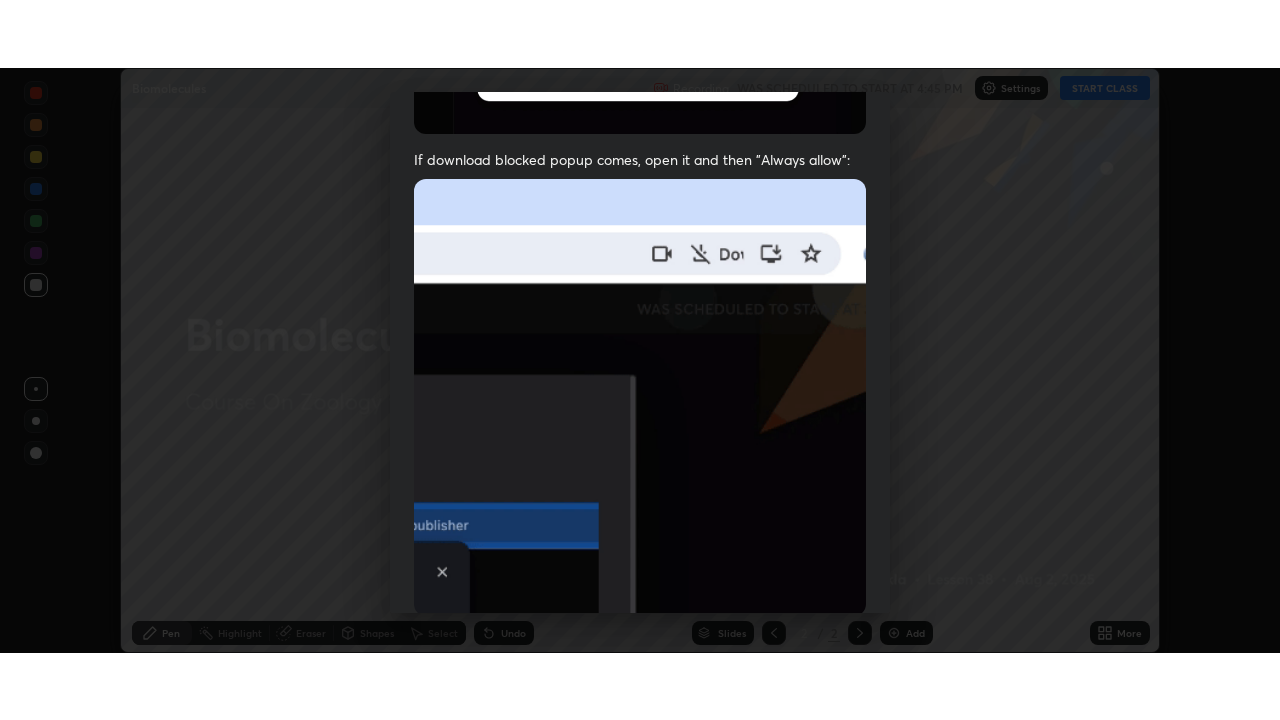 scroll, scrollTop: 479, scrollLeft: 0, axis: vertical 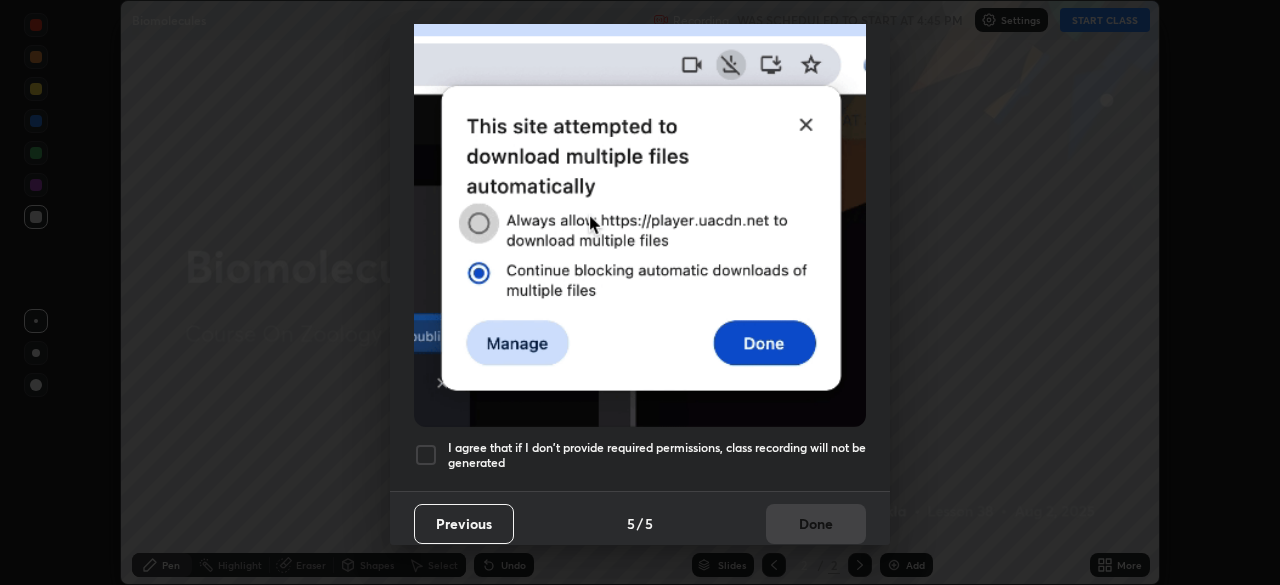 click at bounding box center (426, 455) 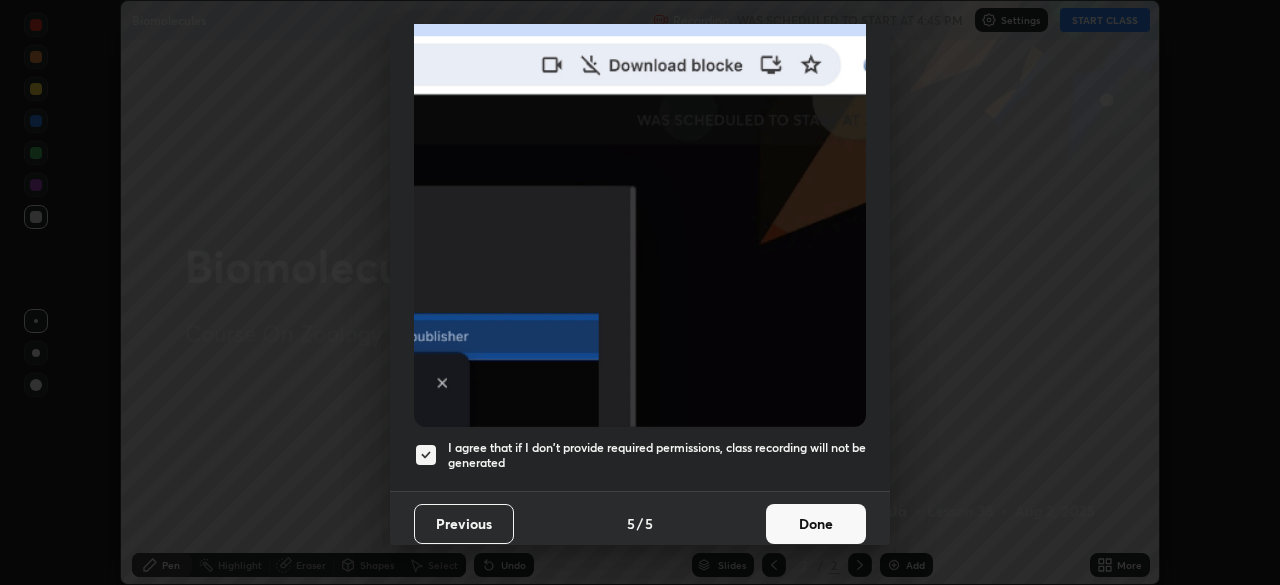 click on "Done" at bounding box center [816, 524] 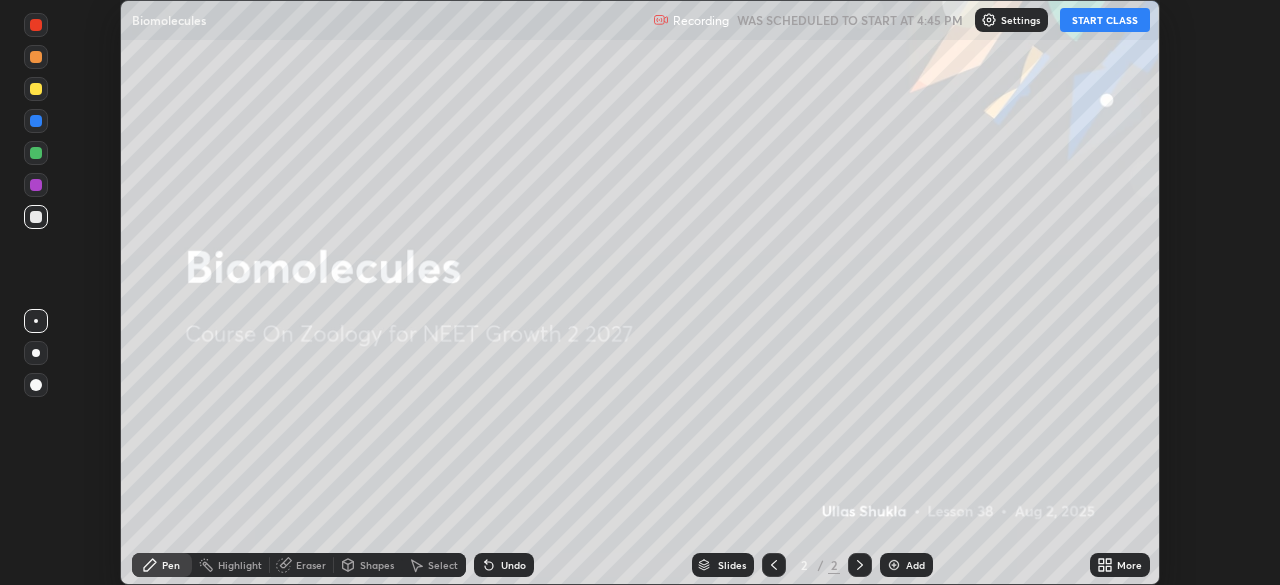 click on "START CLASS" at bounding box center (1105, 20) 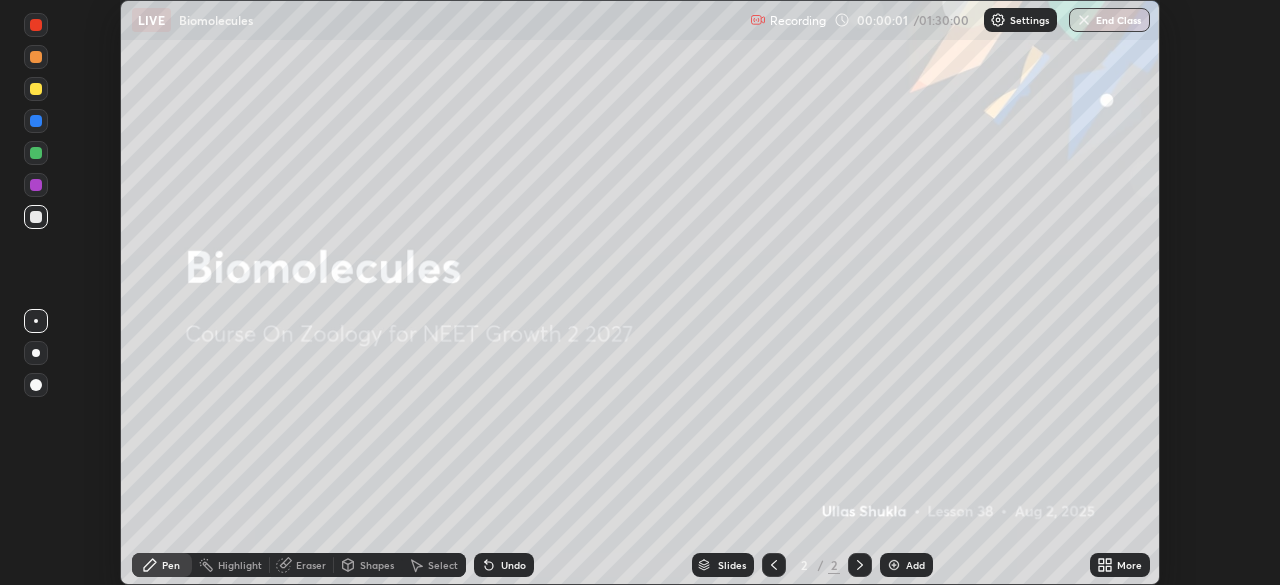 click 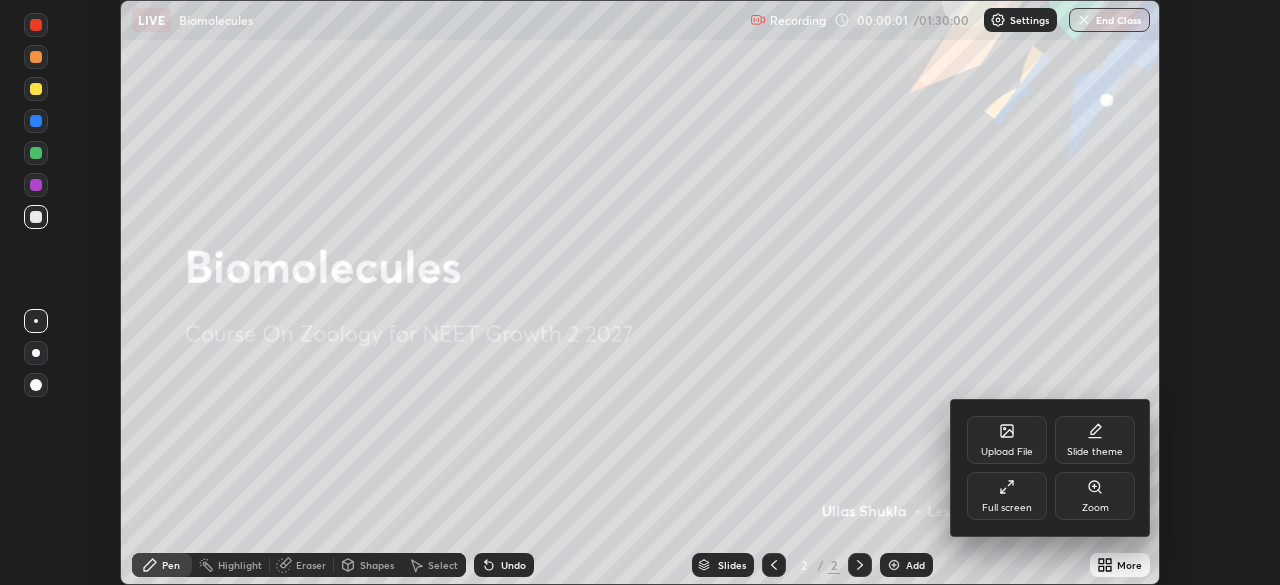 click 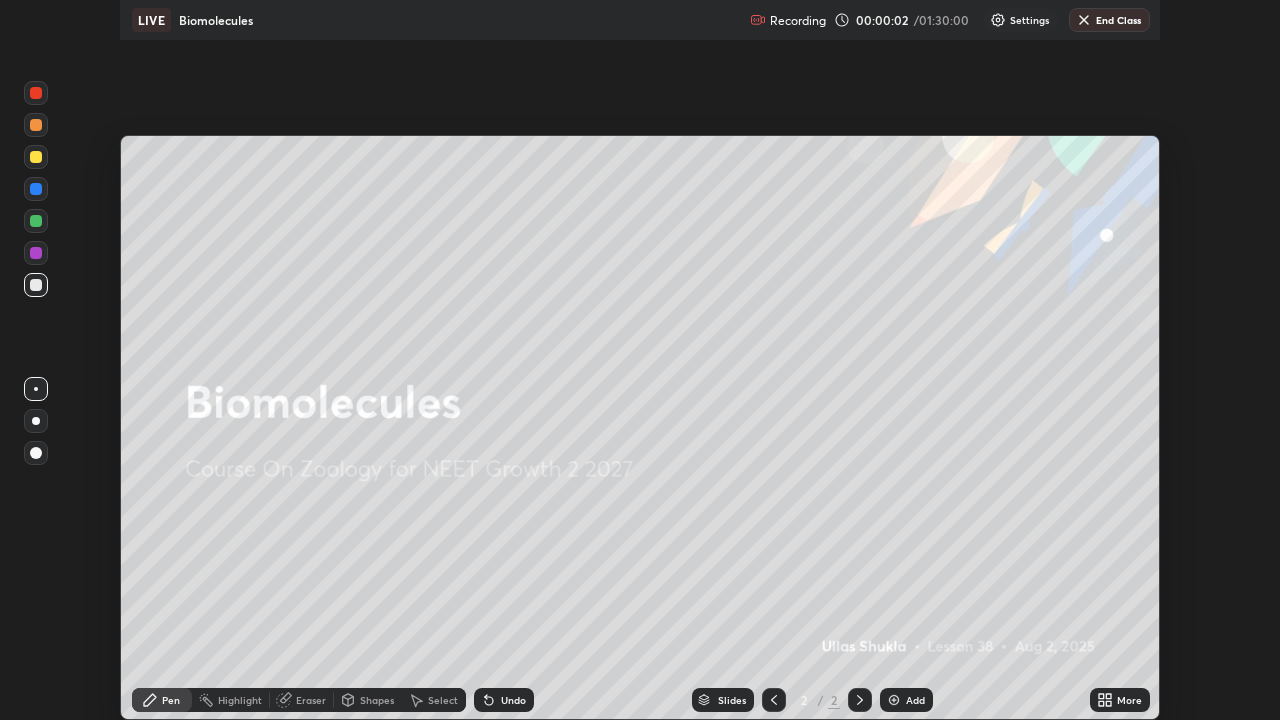 scroll, scrollTop: 99280, scrollLeft: 98720, axis: both 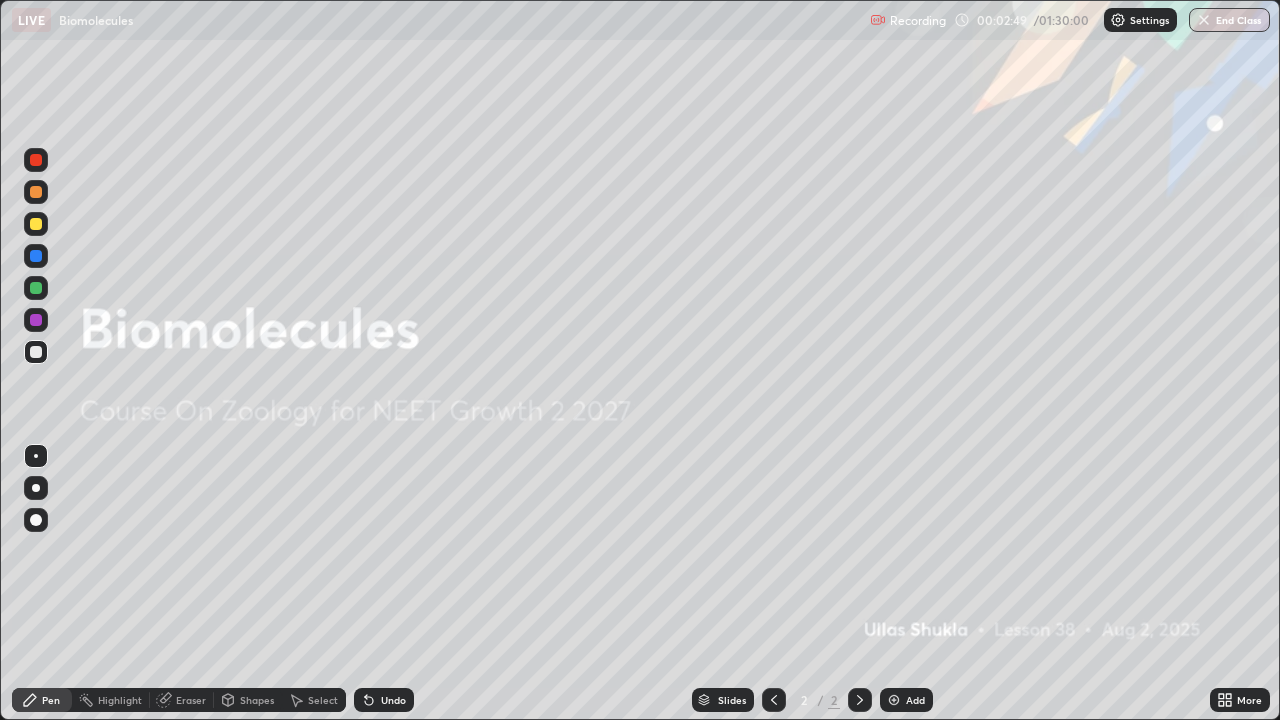 click on "Add" at bounding box center (915, 700) 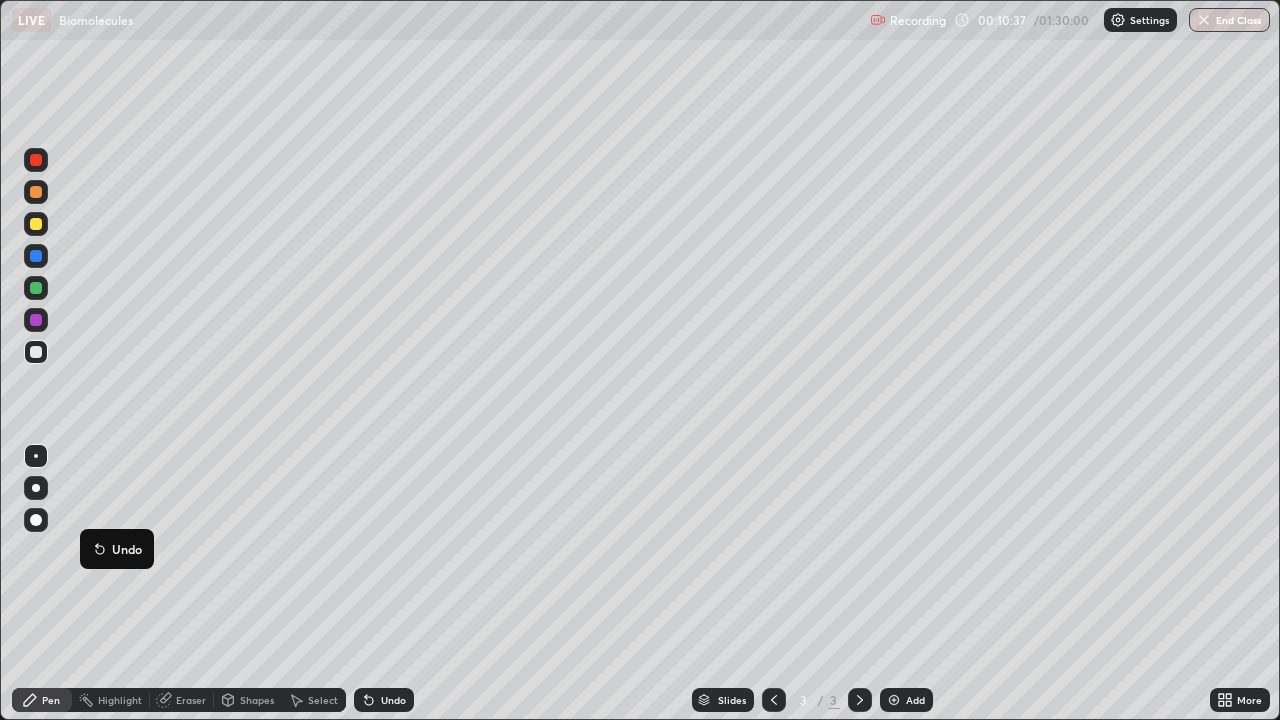 click at bounding box center (36, 488) 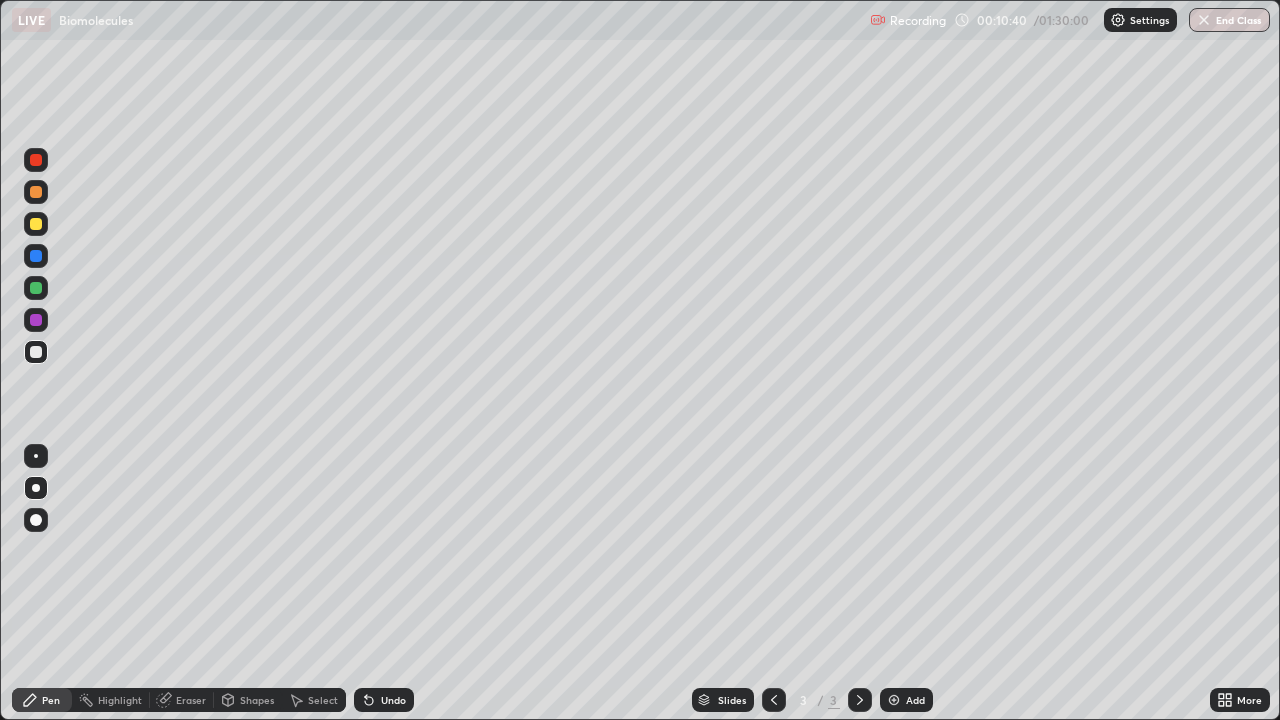 click at bounding box center (36, 224) 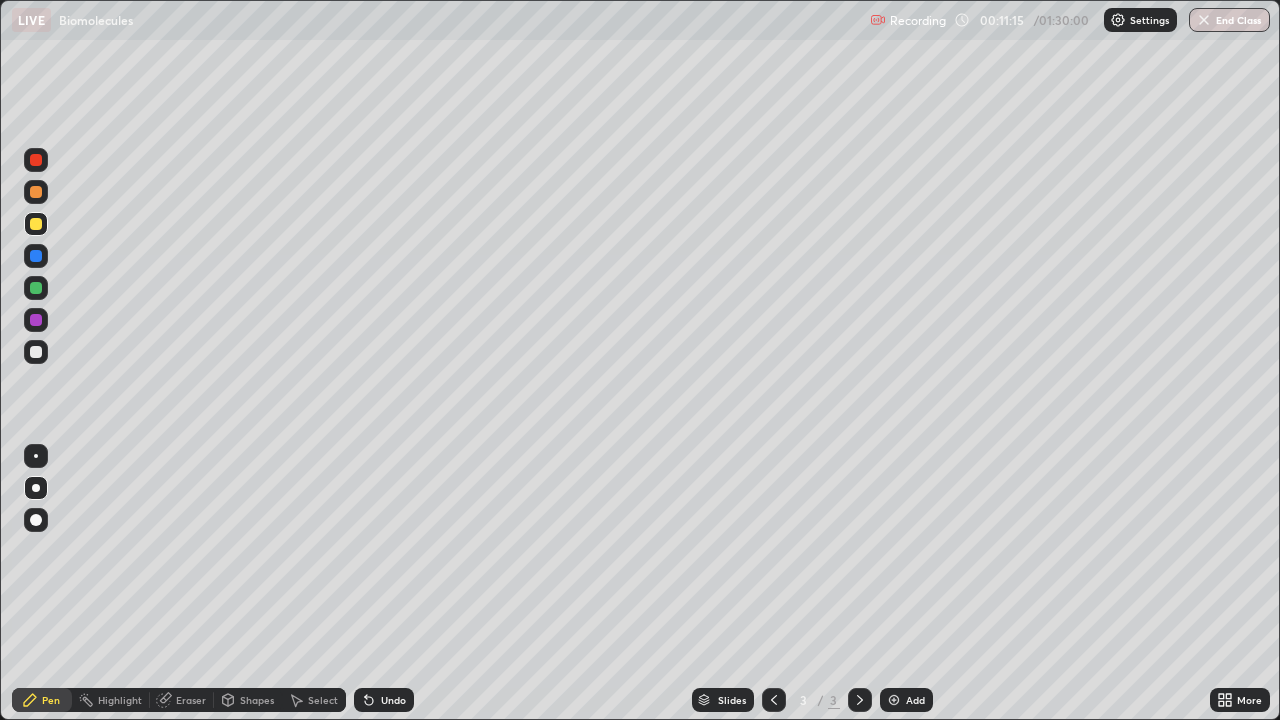 click on "Highlight" at bounding box center (120, 700) 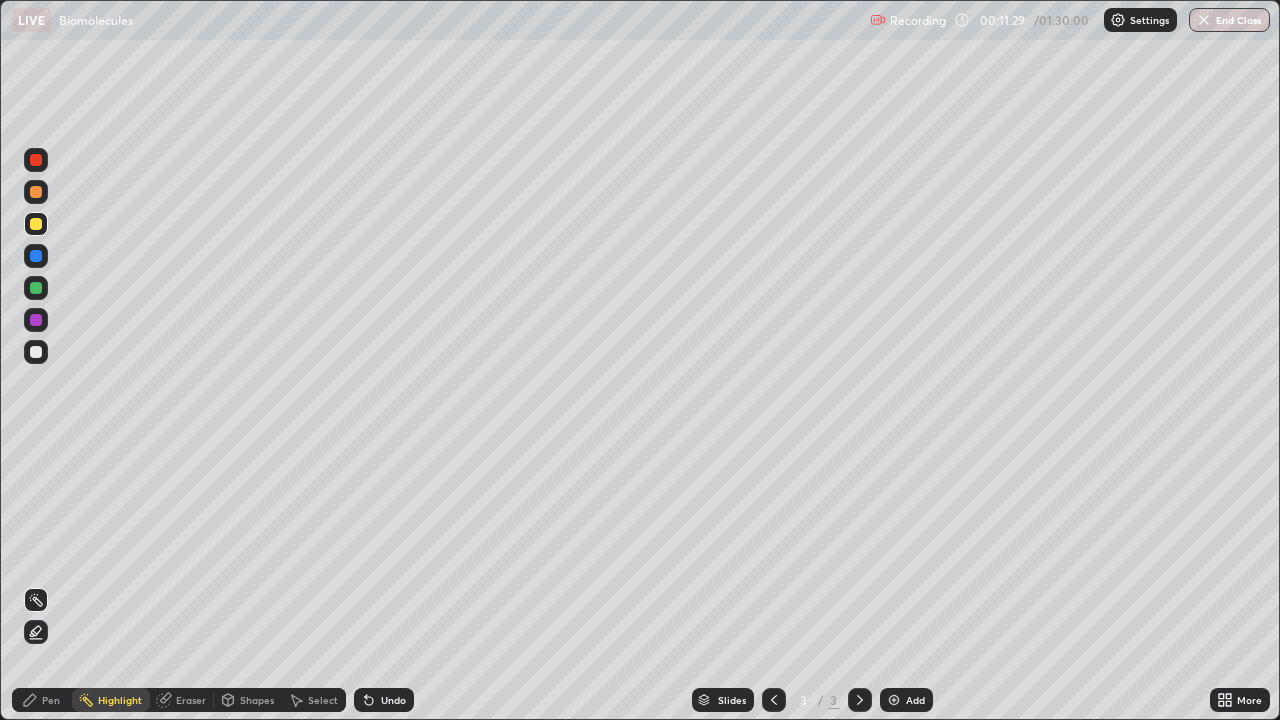 click on "Pen" at bounding box center (42, 700) 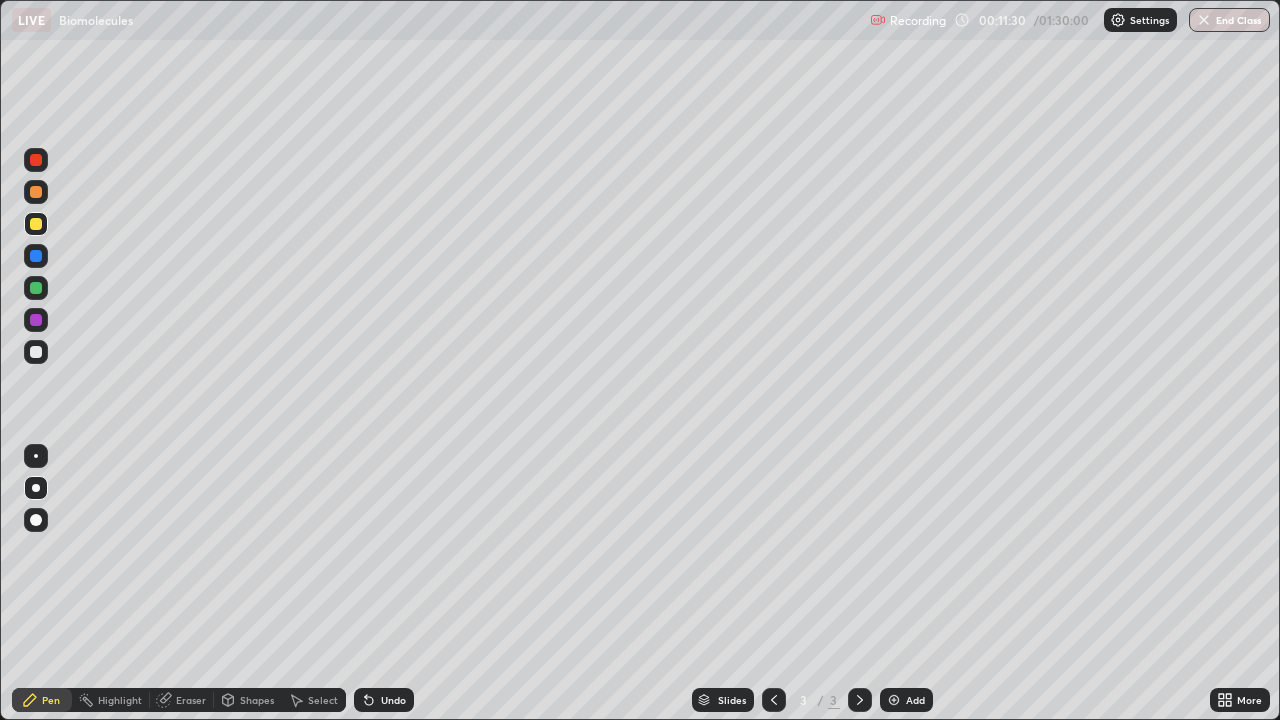 click at bounding box center [36, 520] 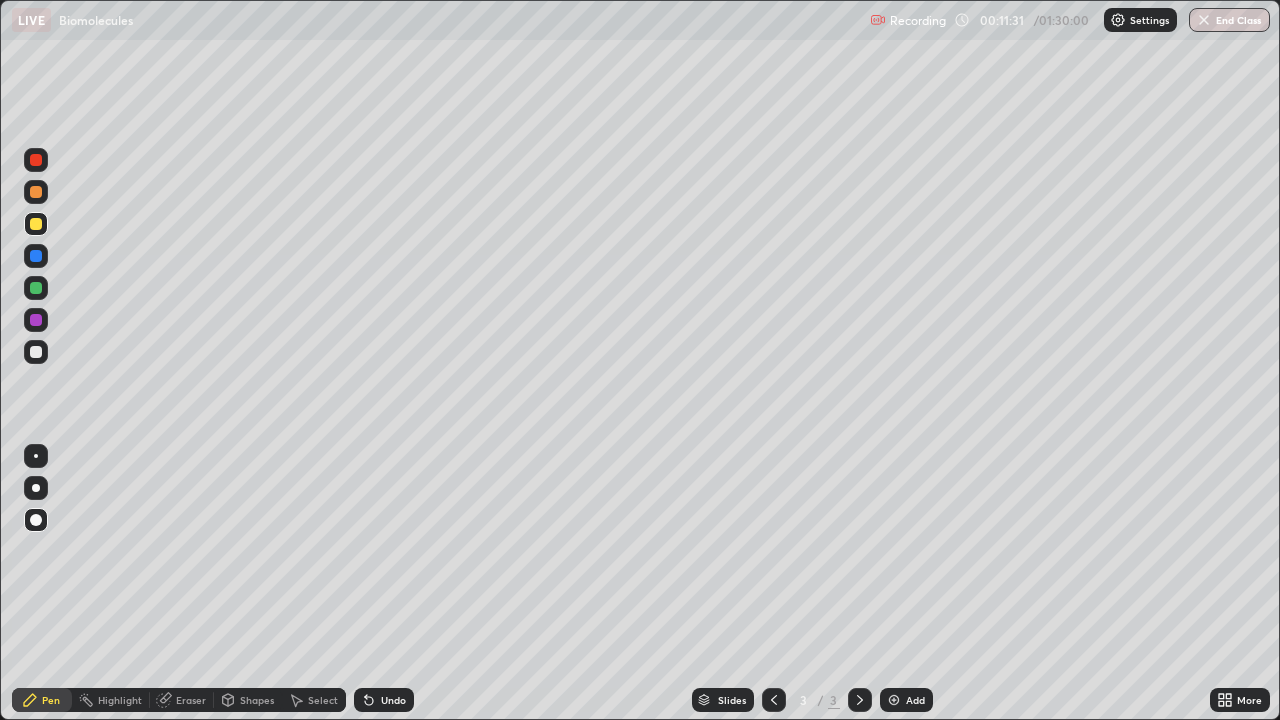 click on "Highlight" at bounding box center [120, 700] 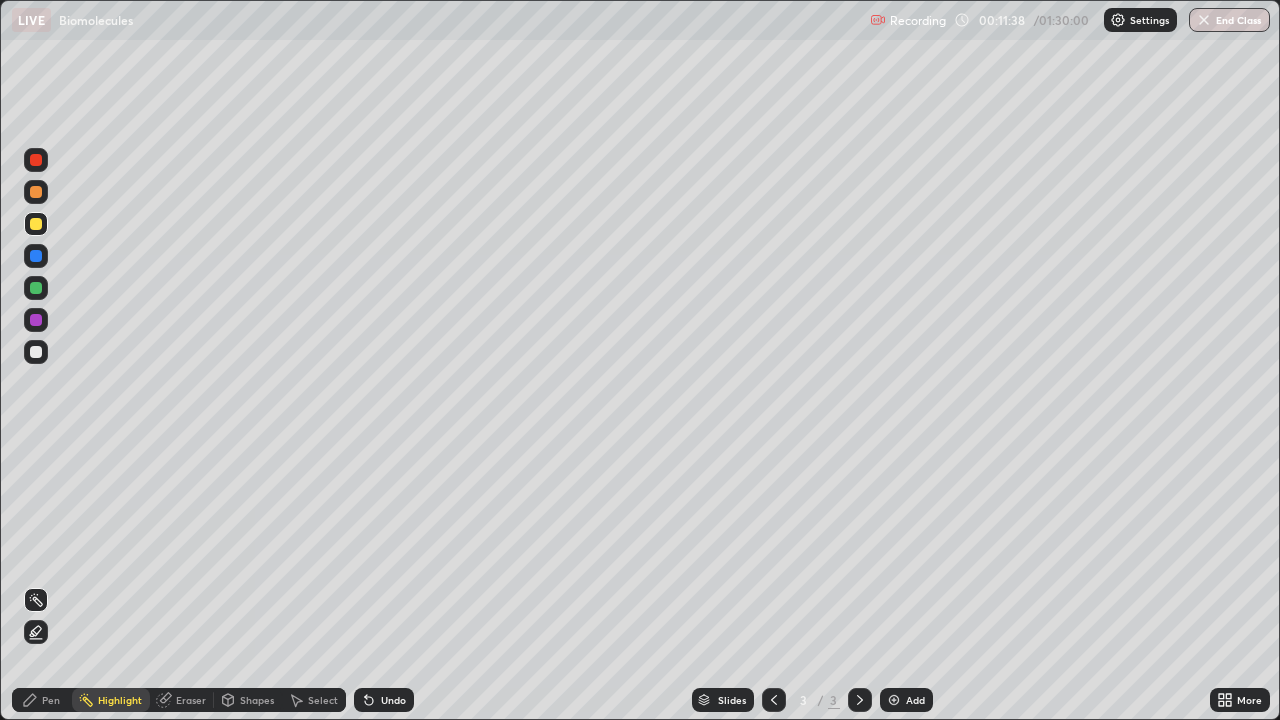 click on "Pen" at bounding box center [51, 700] 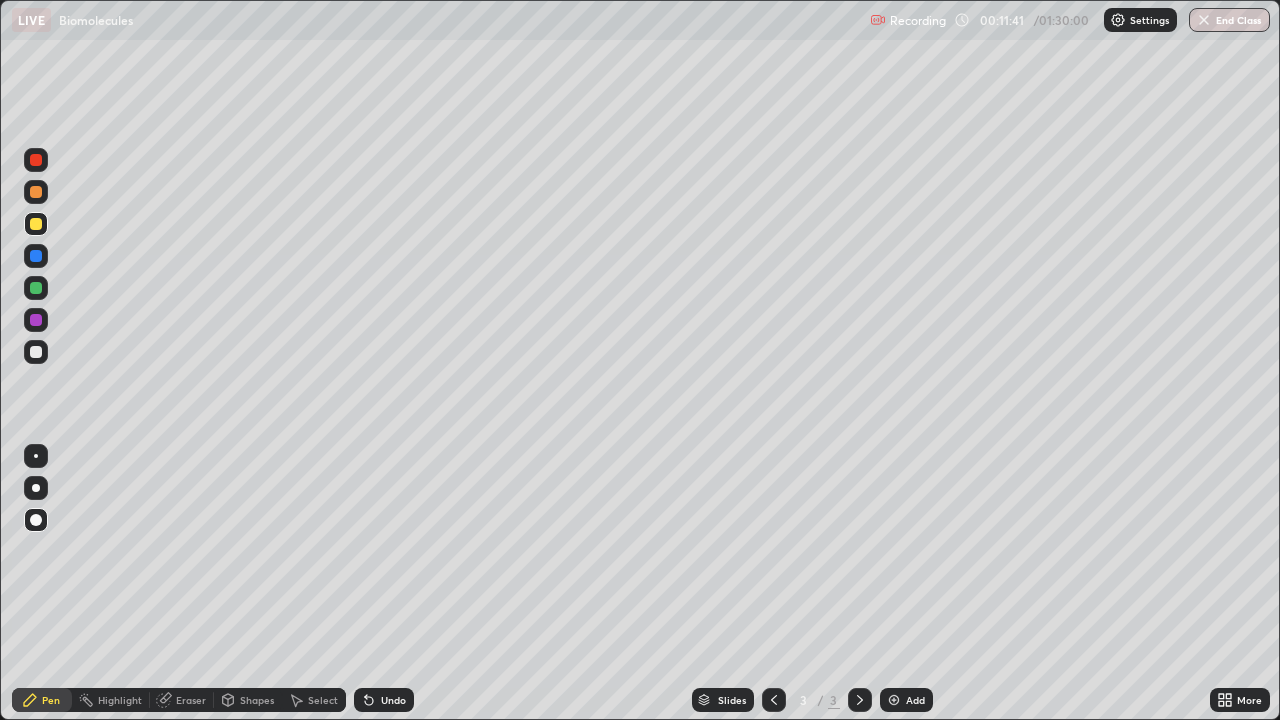click on "Highlight" at bounding box center [120, 700] 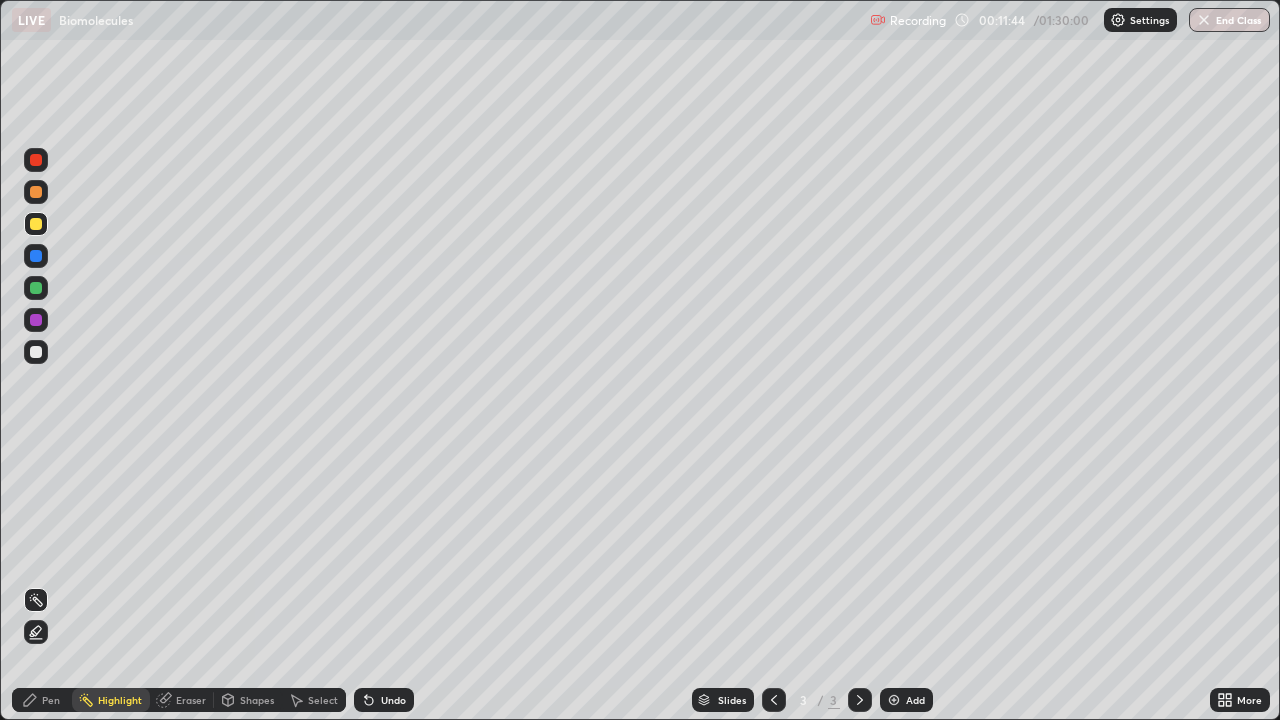 click at bounding box center [36, 160] 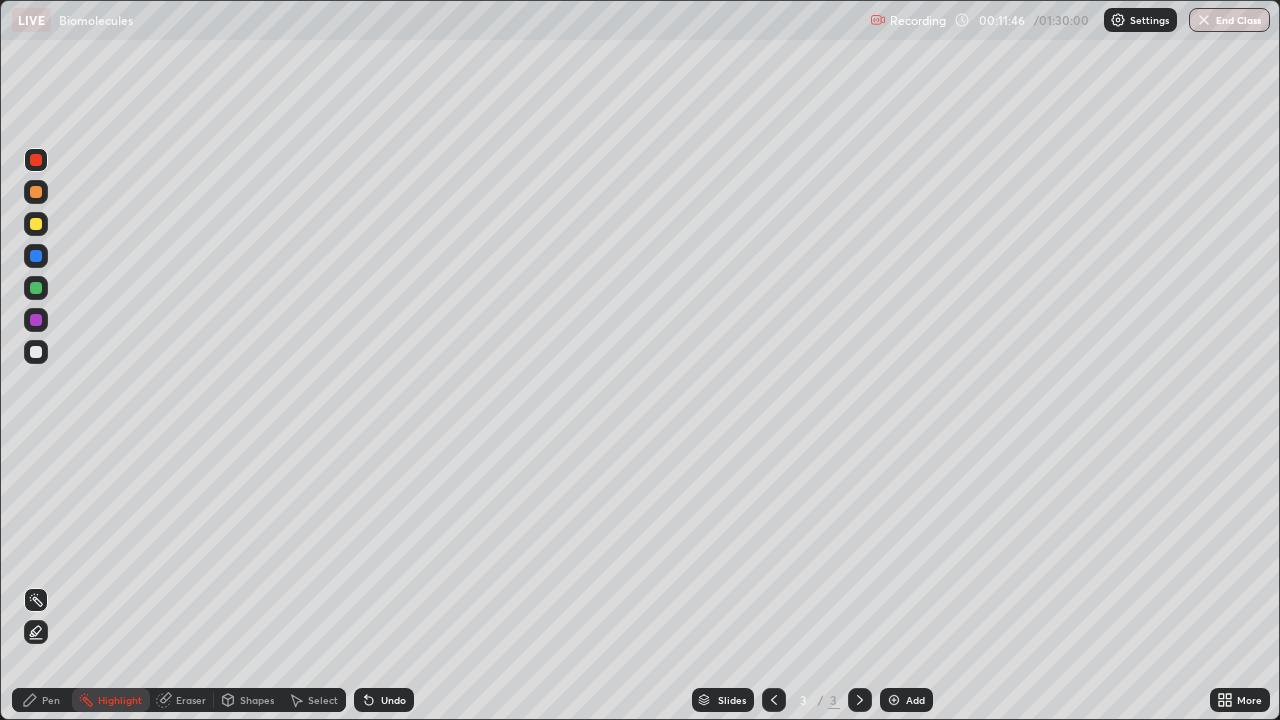 click on "Pen" at bounding box center [51, 700] 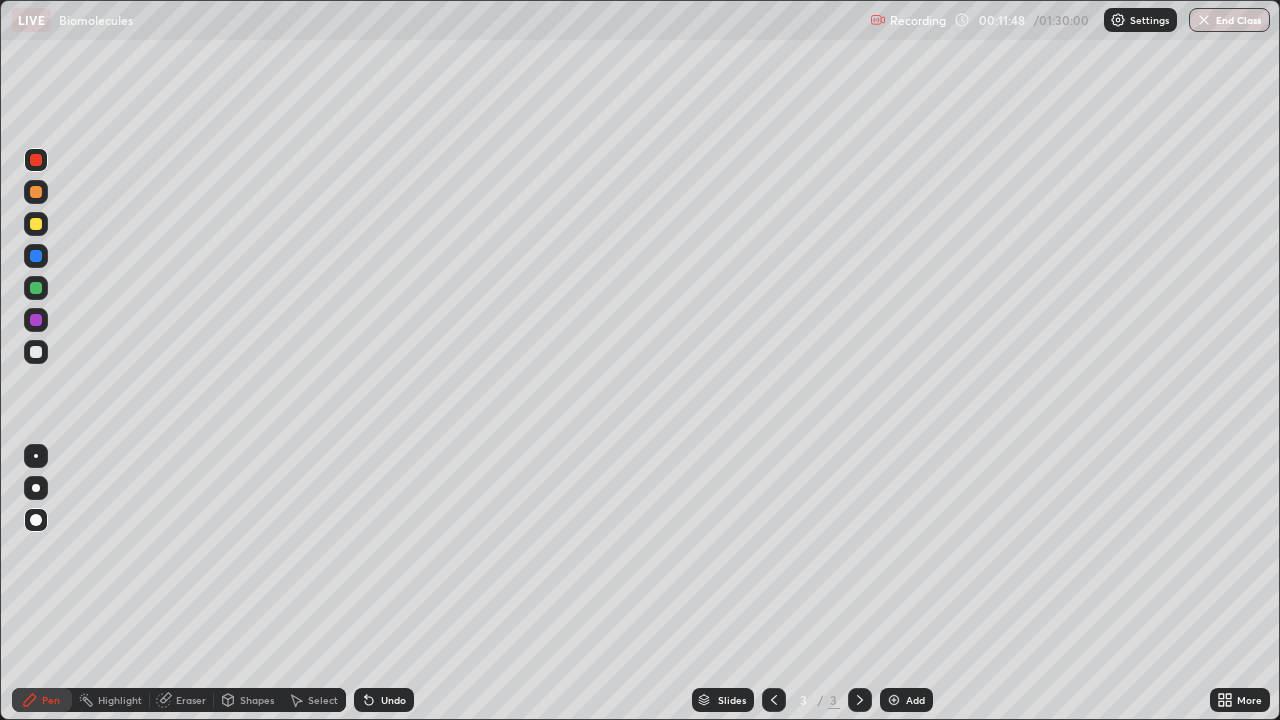 click at bounding box center [36, 288] 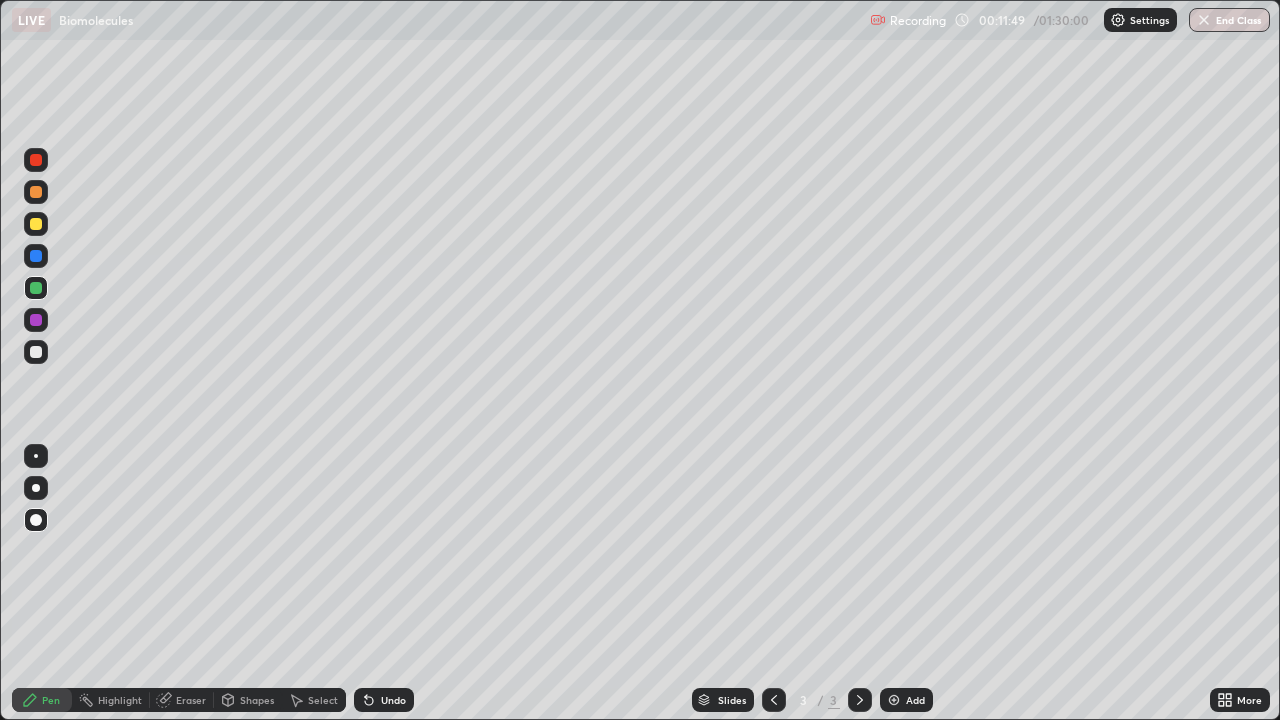 click at bounding box center [36, 520] 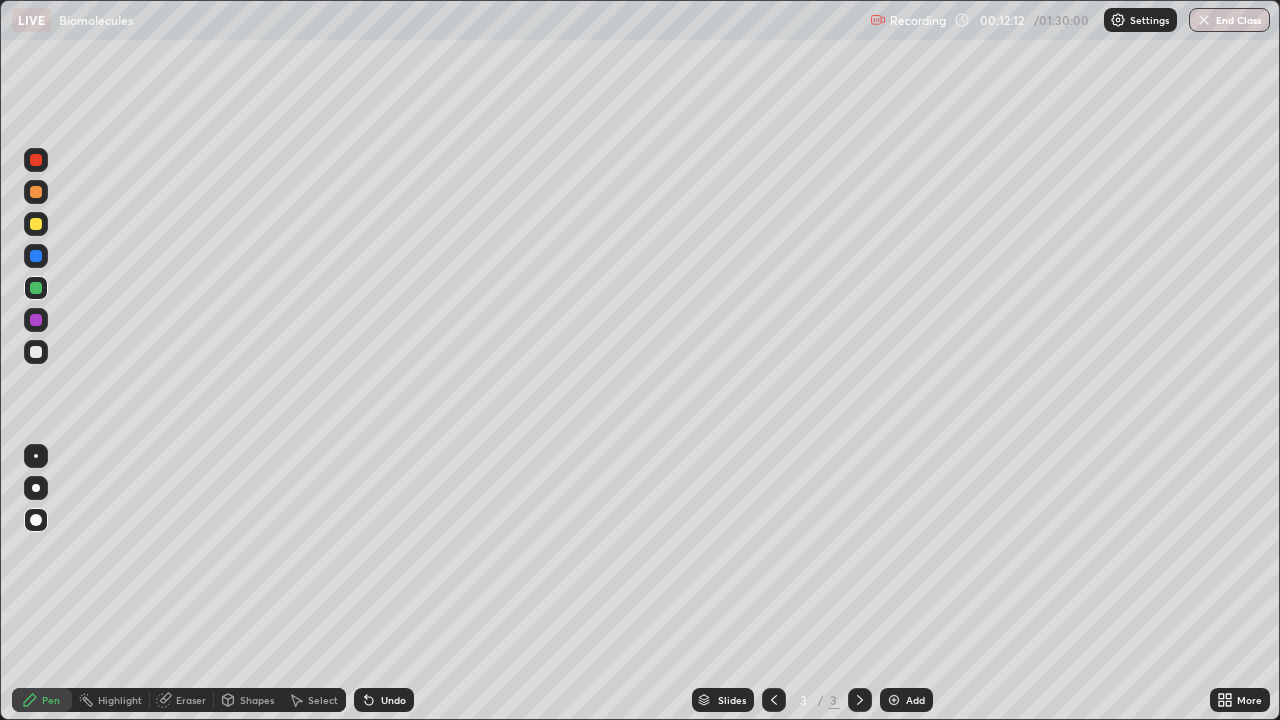 click on "Highlight" at bounding box center (120, 700) 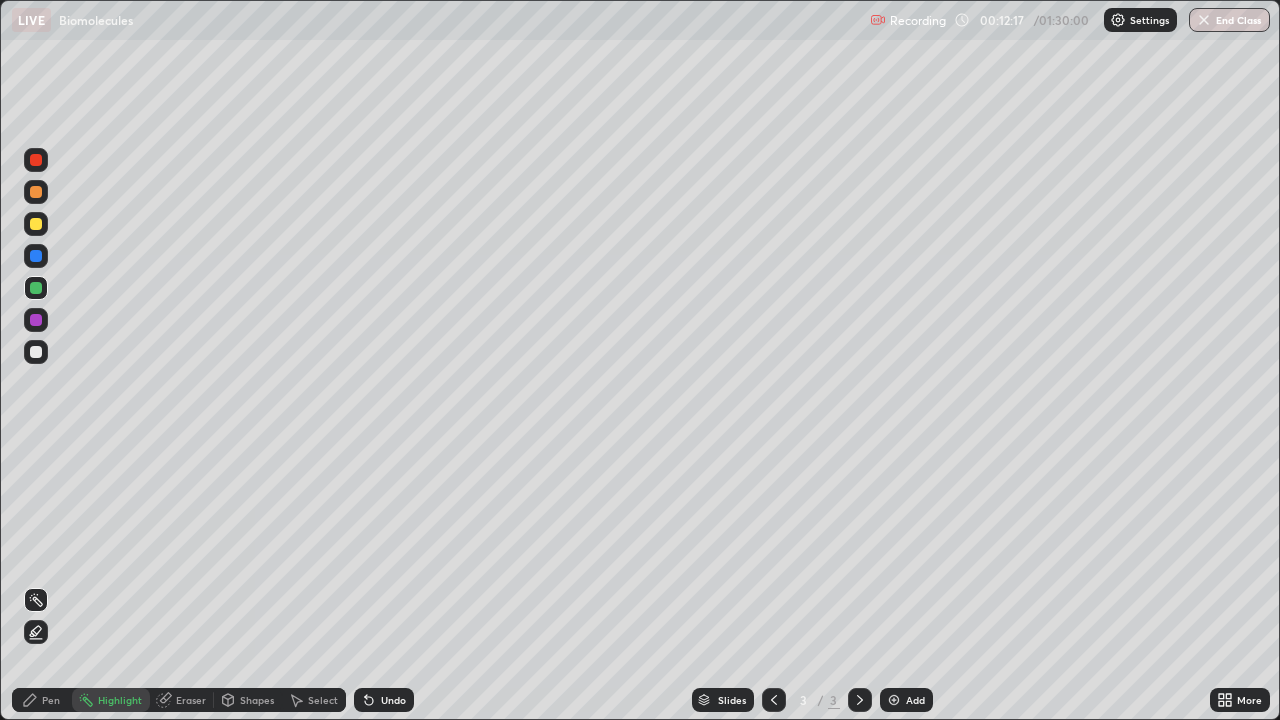 click at bounding box center [36, 224] 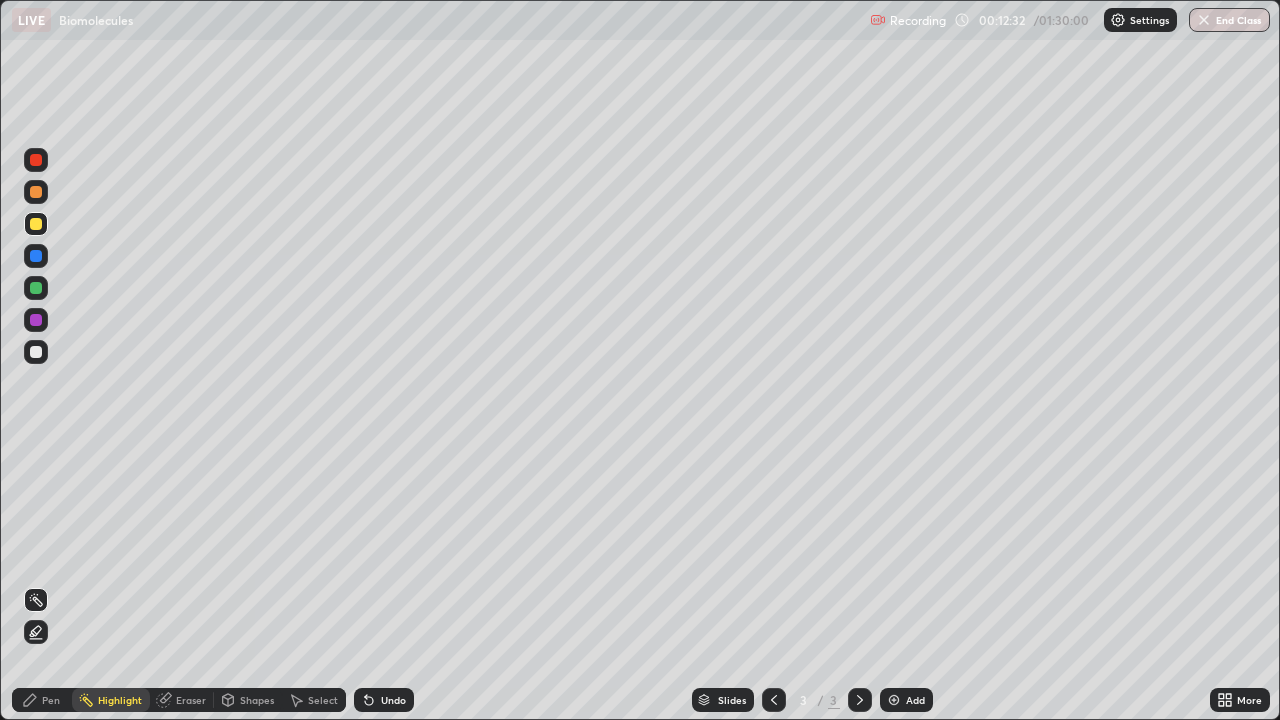 click on "Pen" at bounding box center (51, 700) 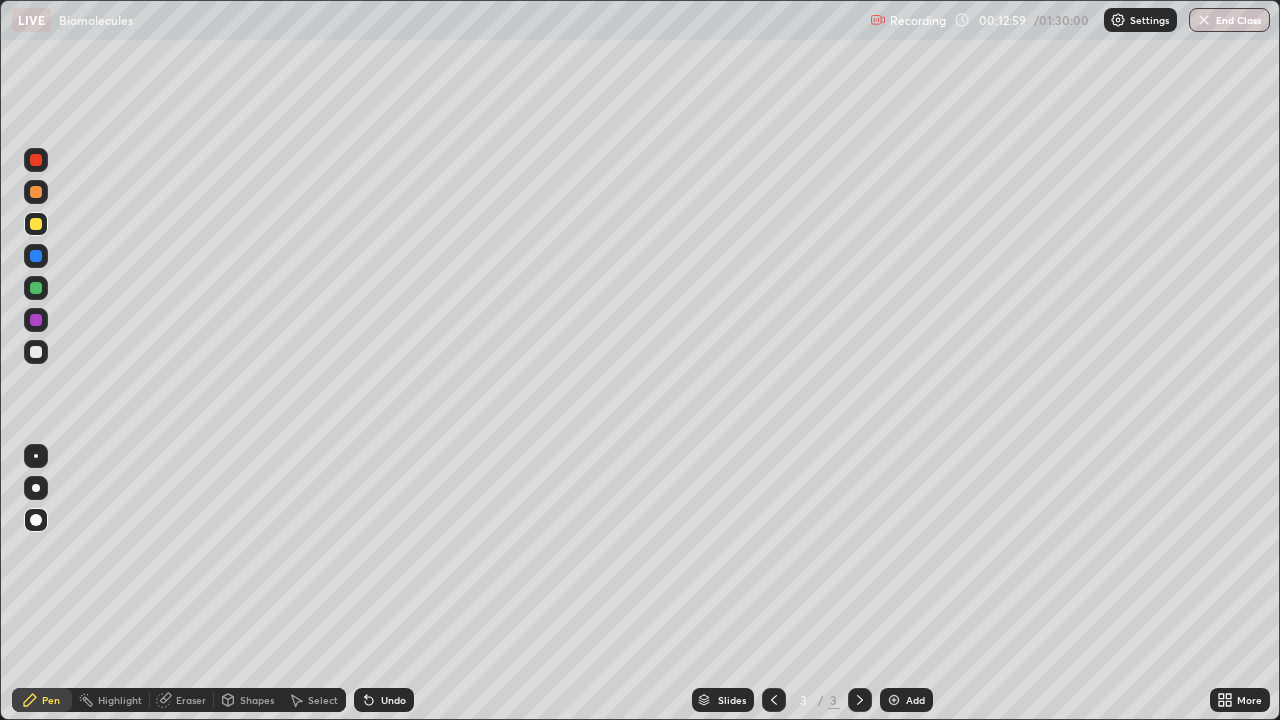 click on "Undo" at bounding box center [384, 700] 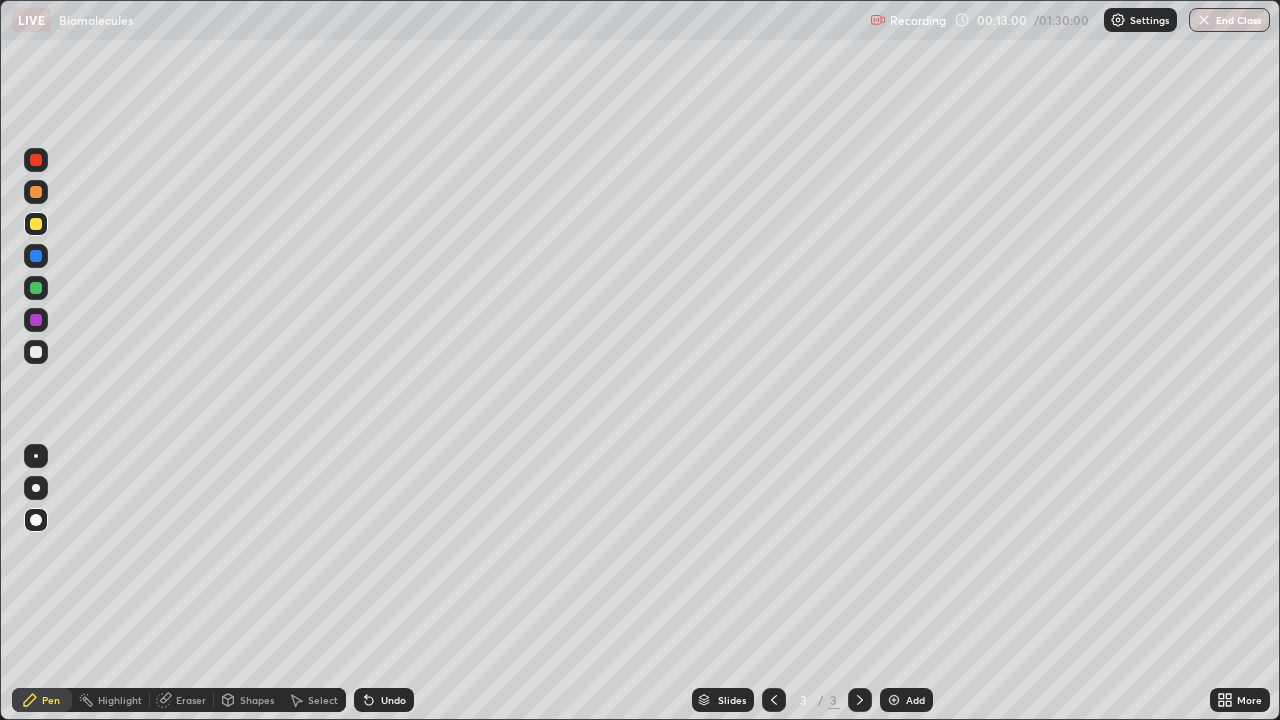 click on "Undo" at bounding box center (384, 700) 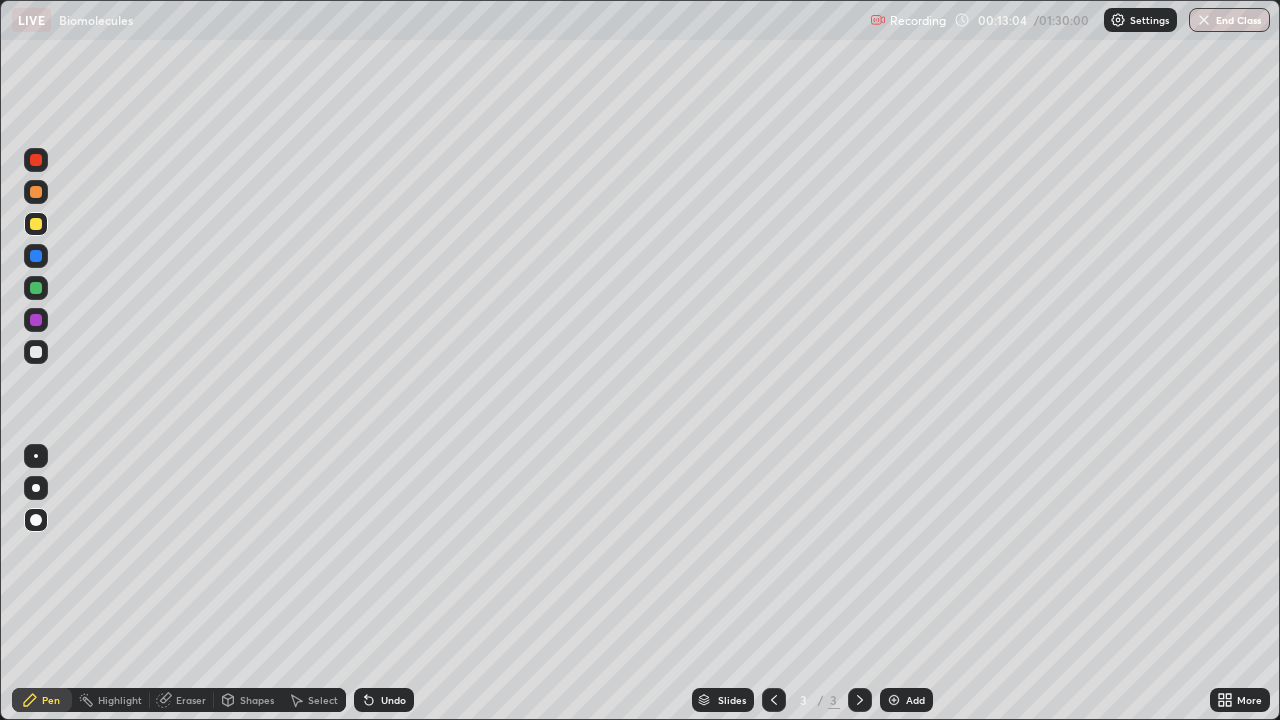 click at bounding box center (36, 352) 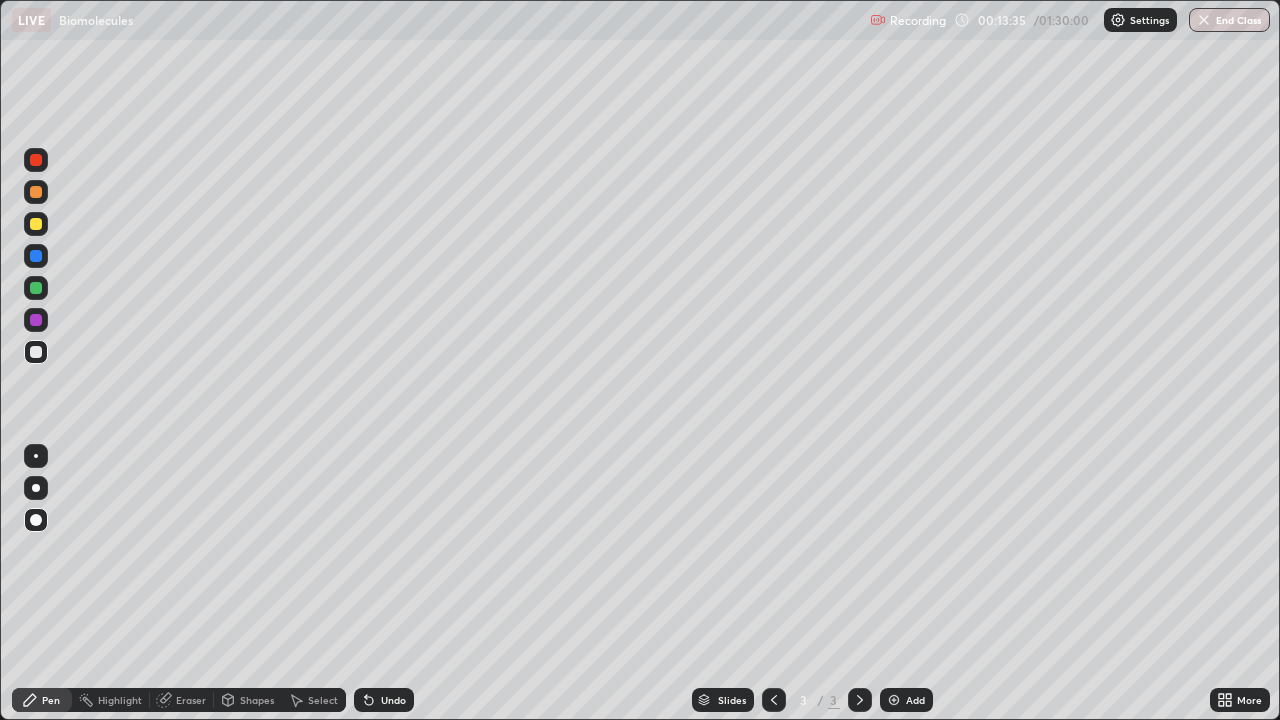 click on "Undo" at bounding box center [393, 700] 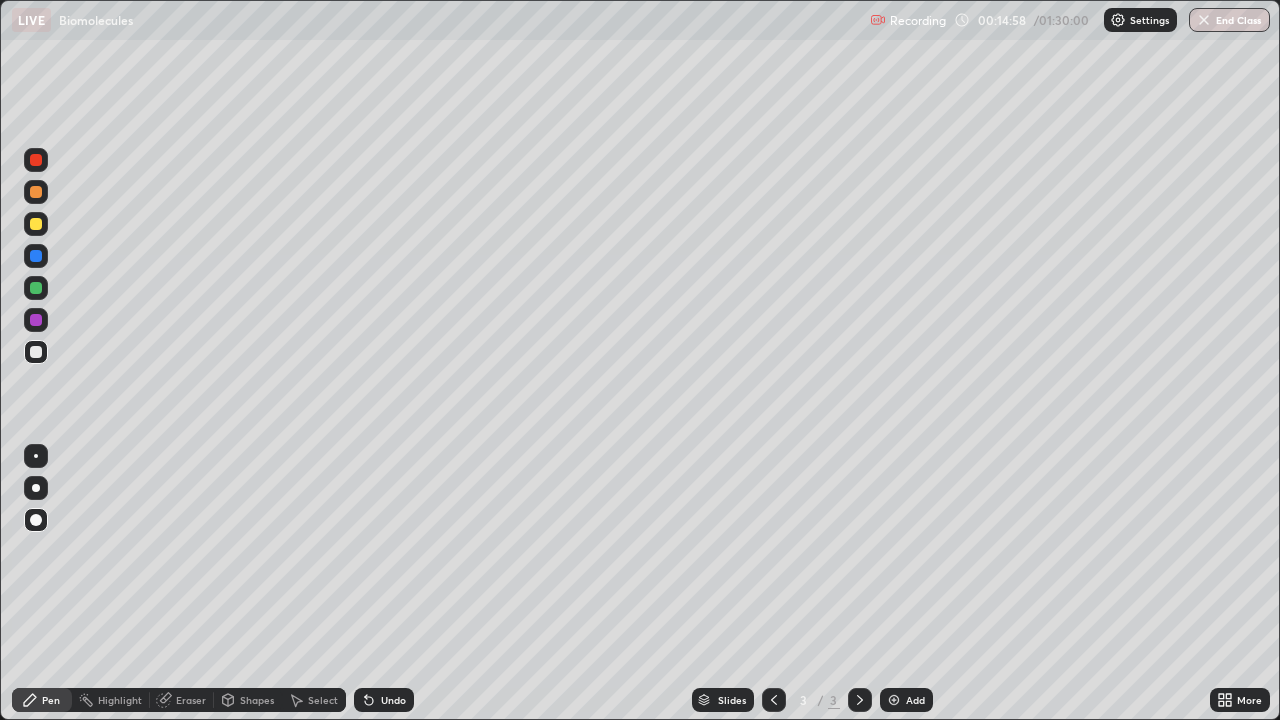click at bounding box center (36, 224) 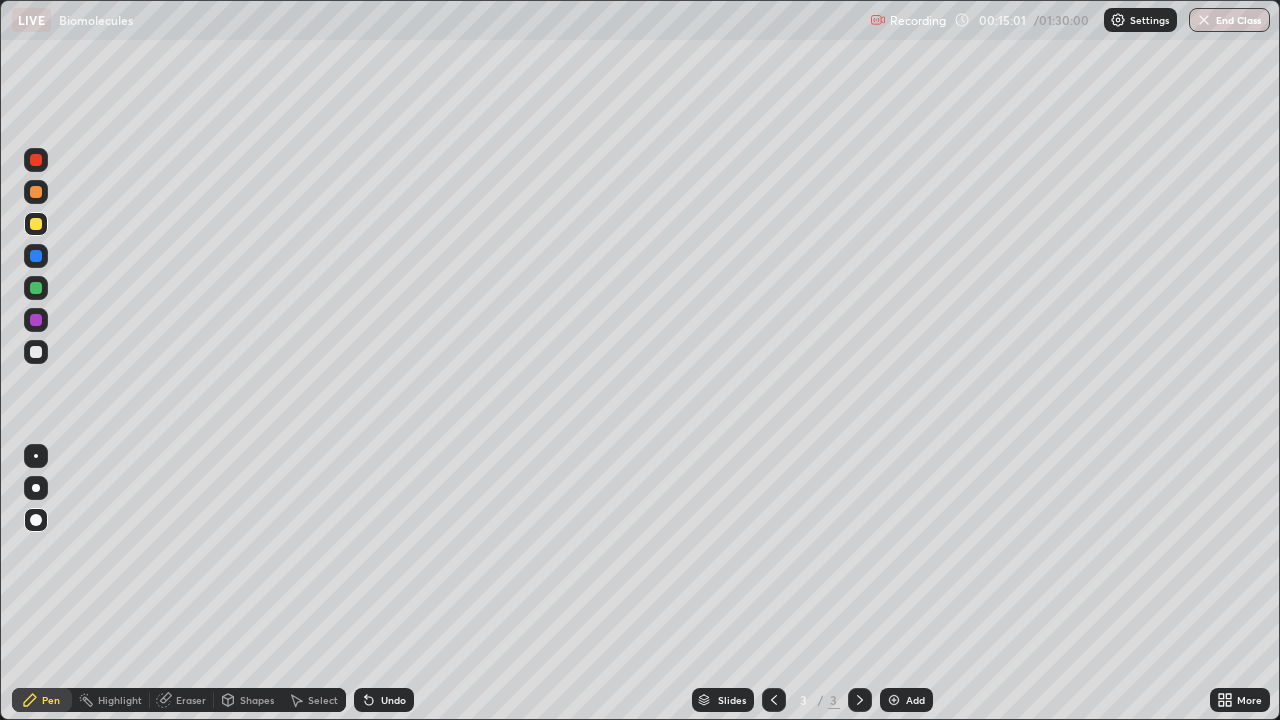 click at bounding box center [36, 288] 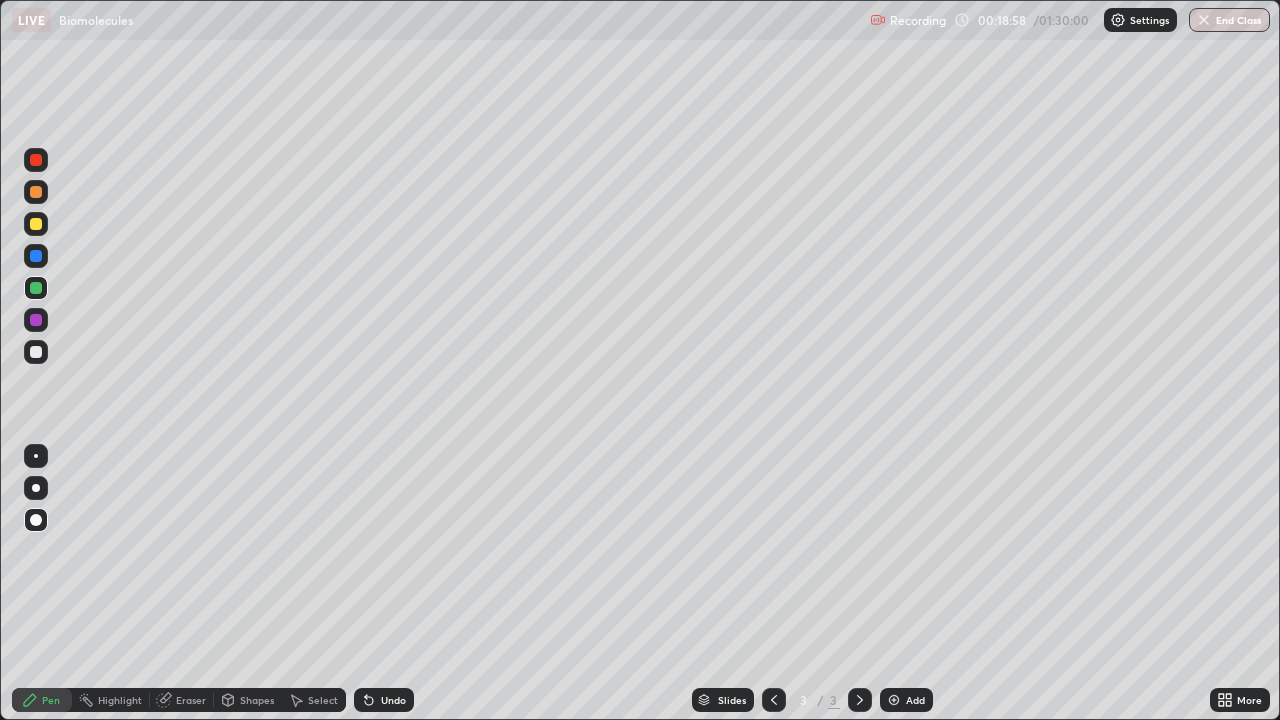 click at bounding box center (36, 352) 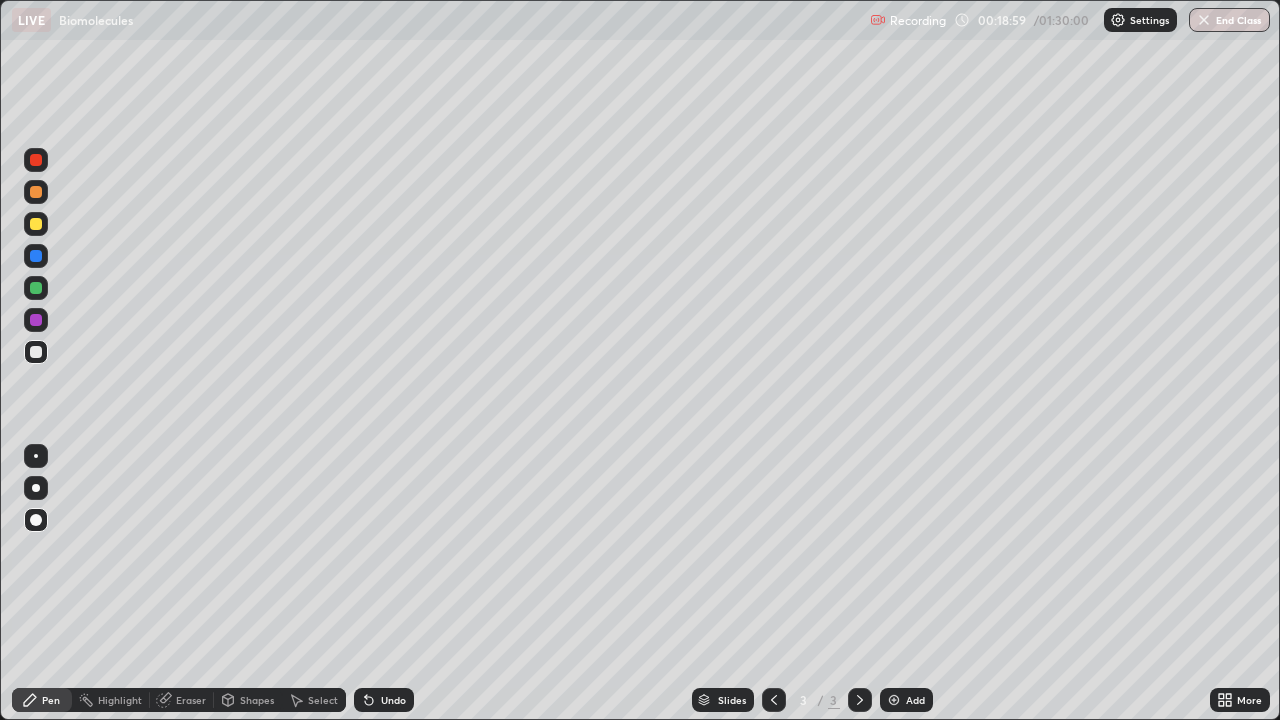 click at bounding box center (36, 488) 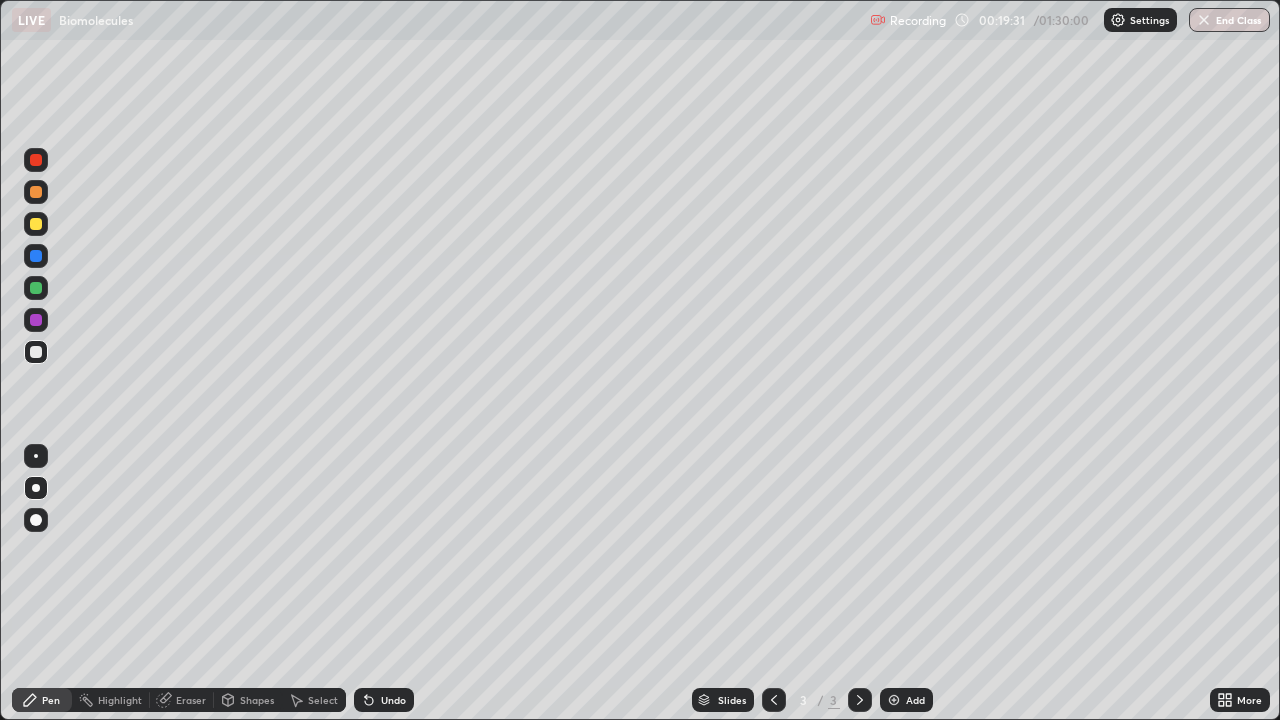 click on "Eraser" at bounding box center (191, 700) 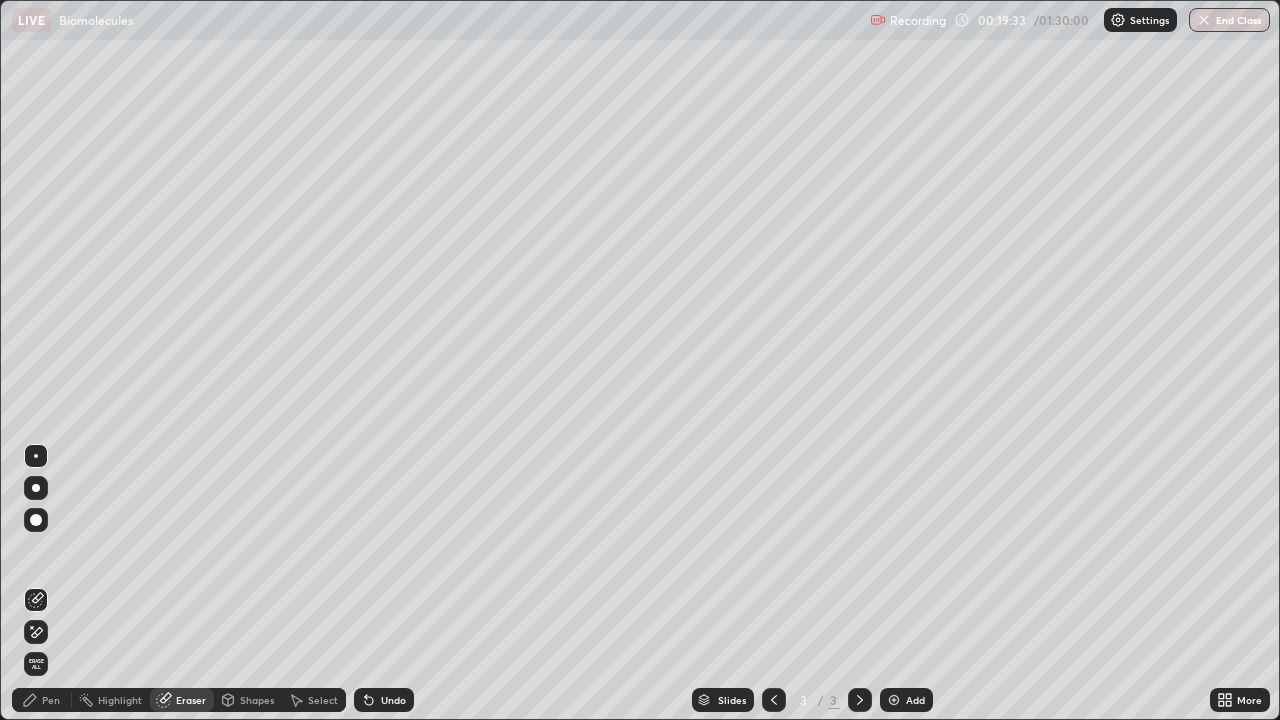 click on "Pen" at bounding box center (51, 700) 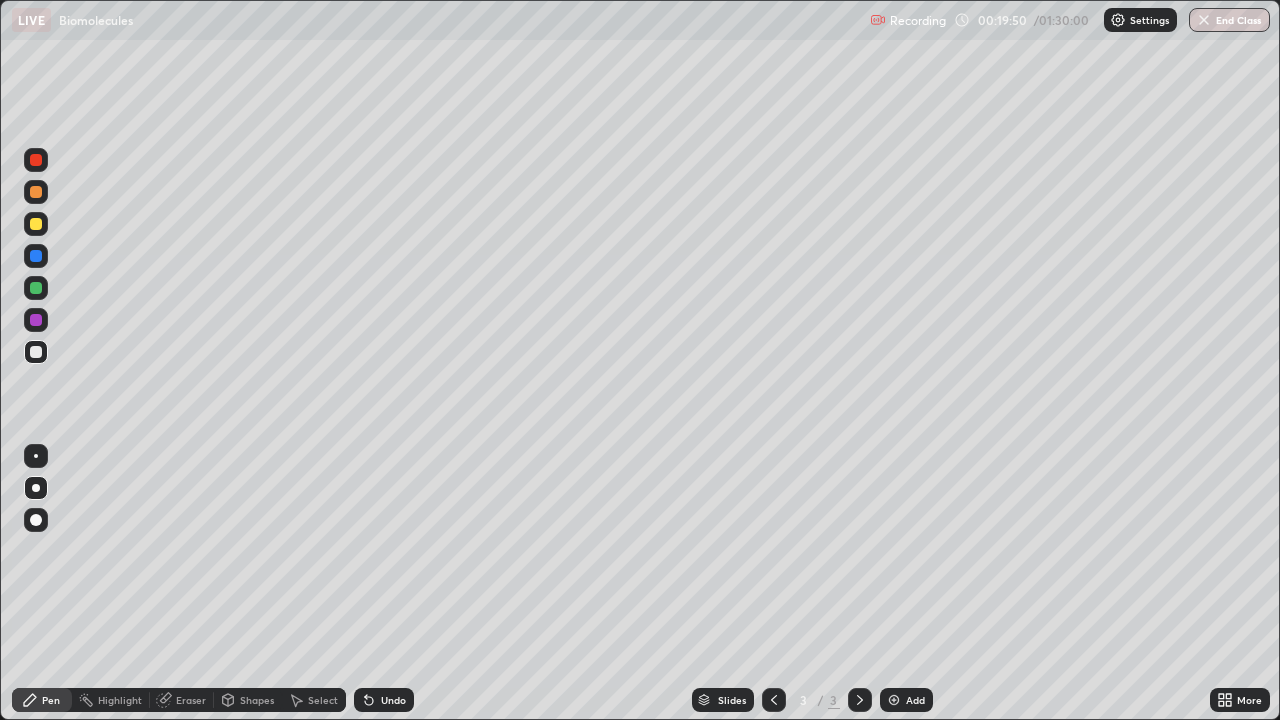 click 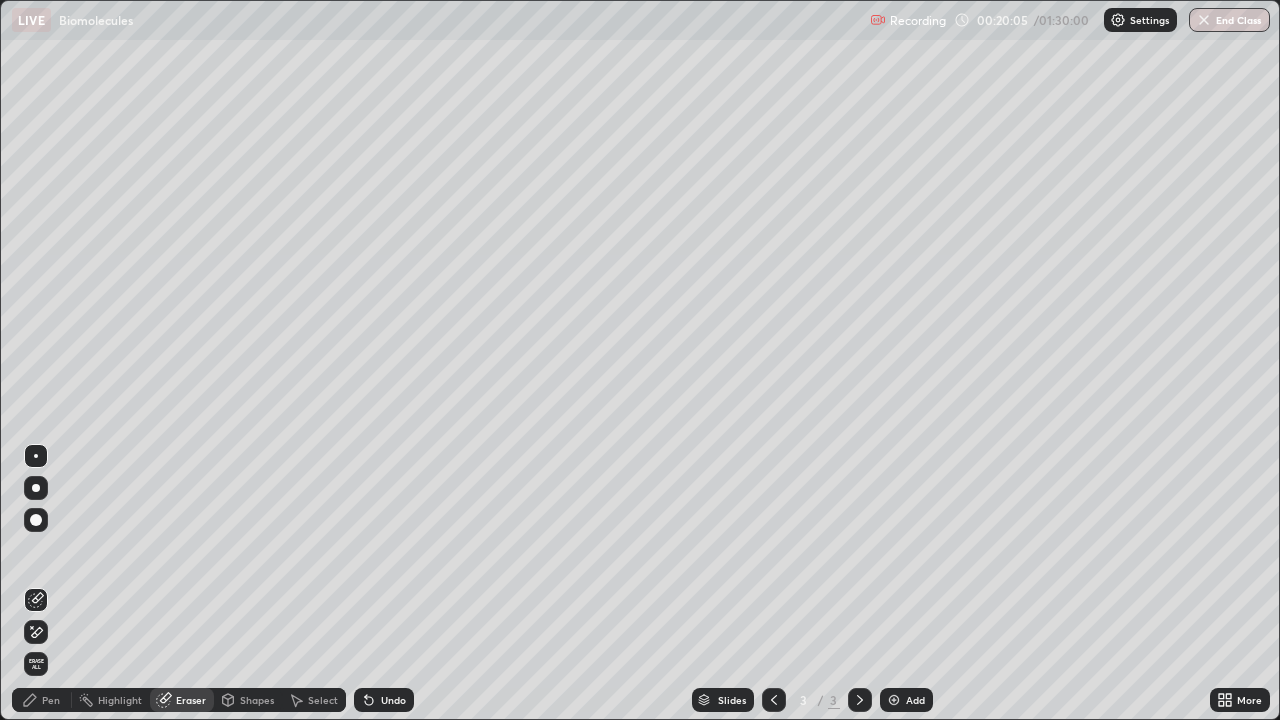 click on "Pen" at bounding box center [42, 700] 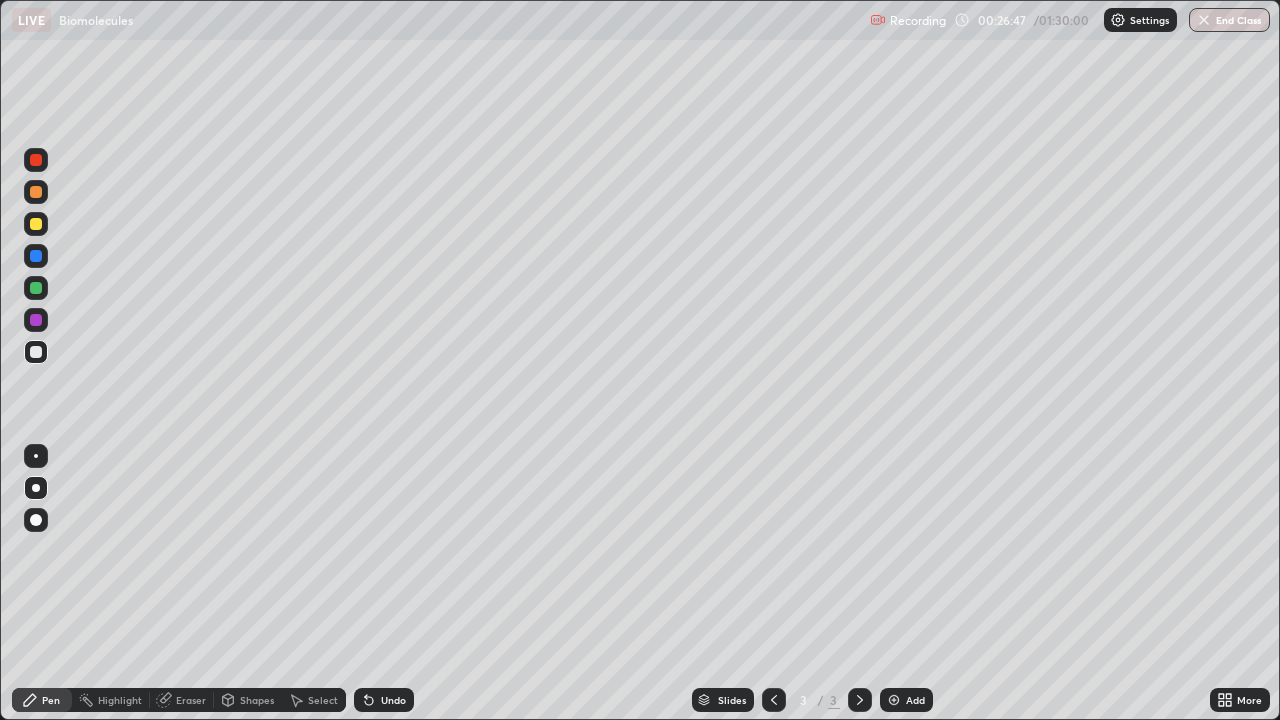 click on "Undo" at bounding box center (384, 700) 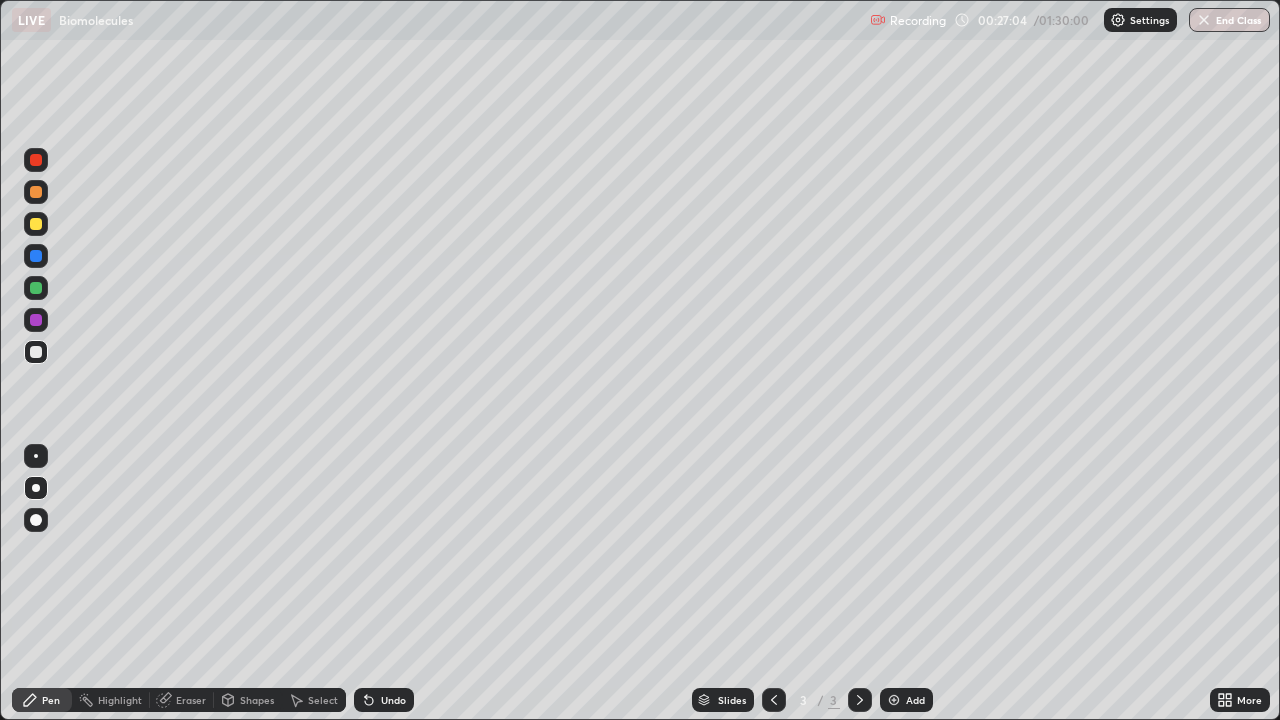 click on "Undo" at bounding box center [384, 700] 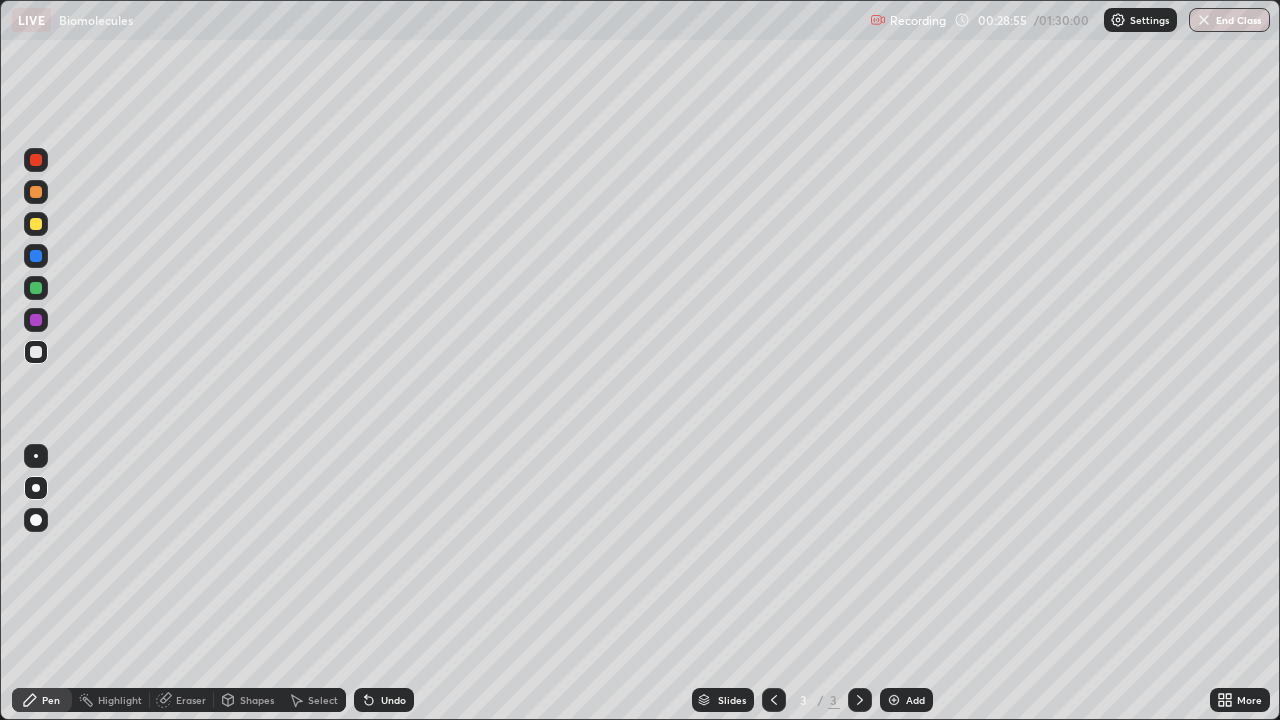 click on "Undo" at bounding box center (393, 700) 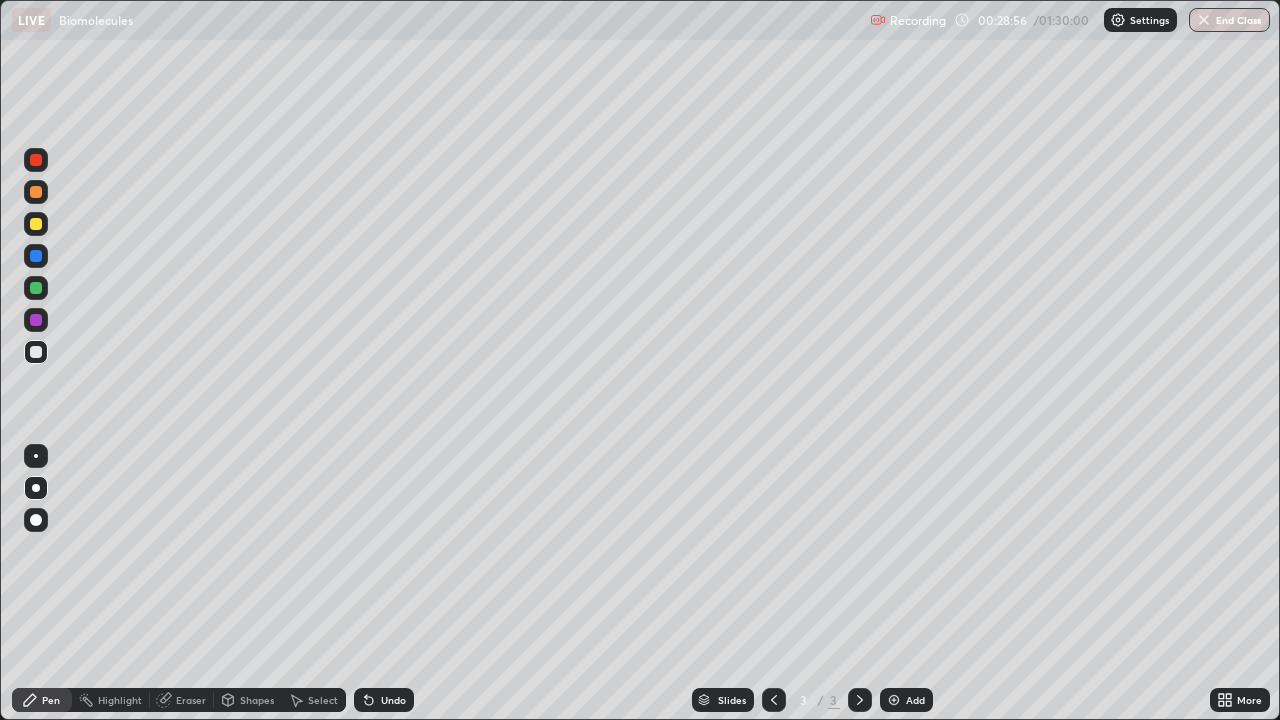 click on "Undo" at bounding box center (393, 700) 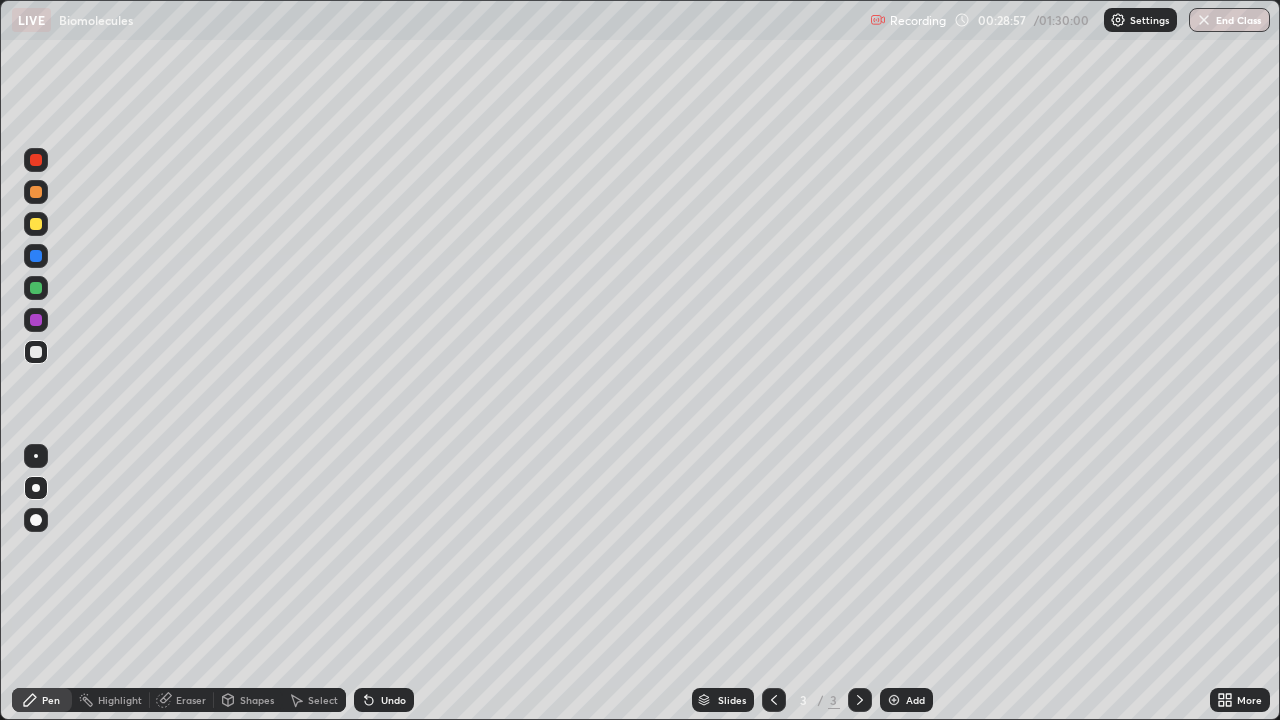 click on "Undo" at bounding box center [384, 700] 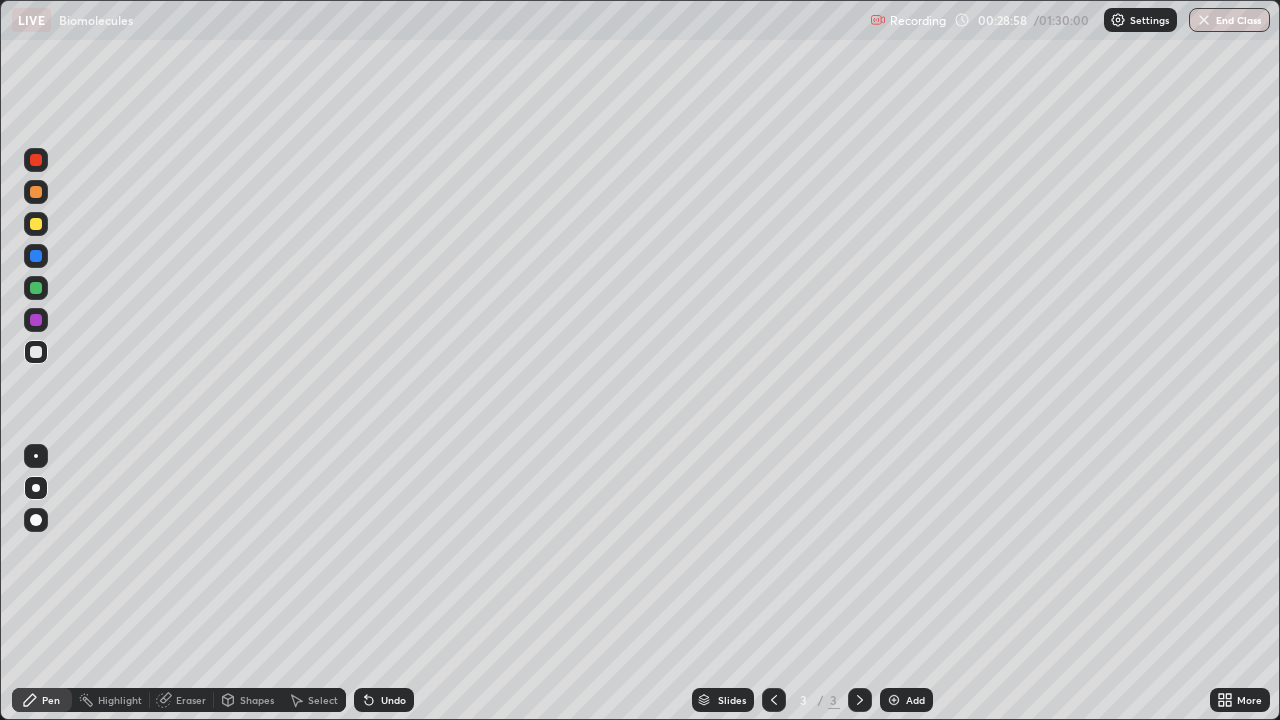 click on "Undo" at bounding box center [393, 700] 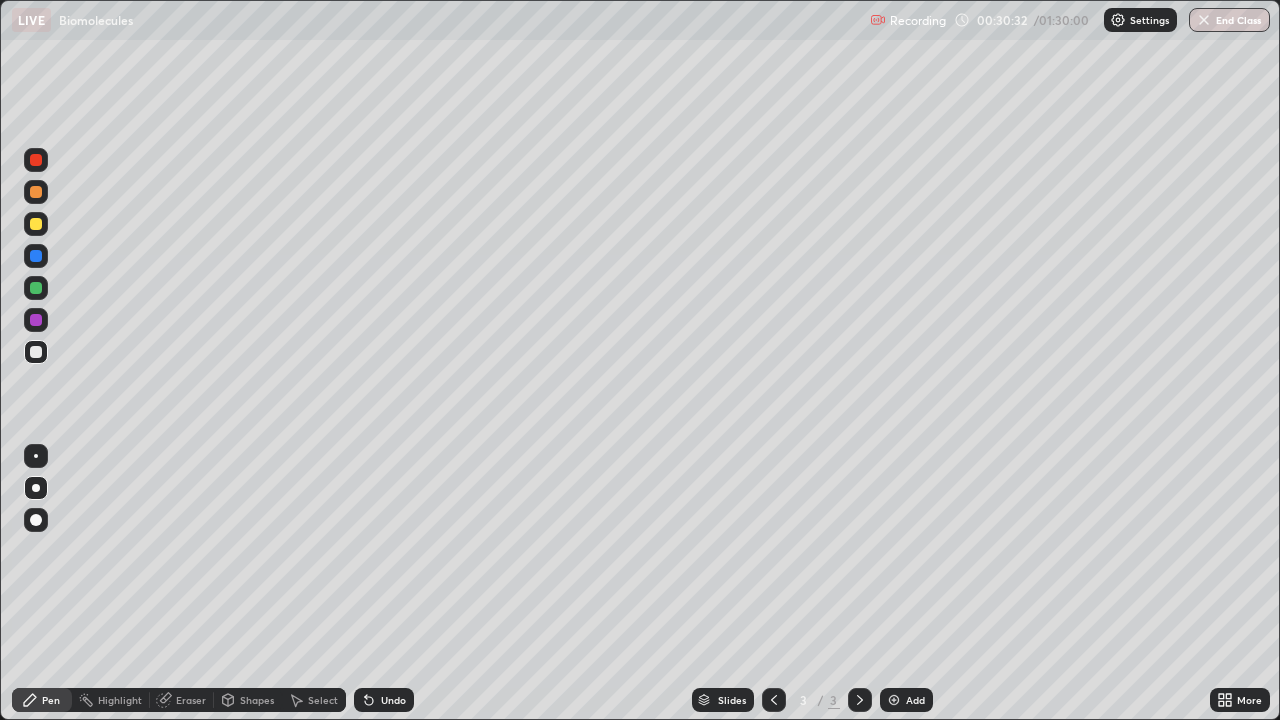 click on "Eraser" at bounding box center [191, 700] 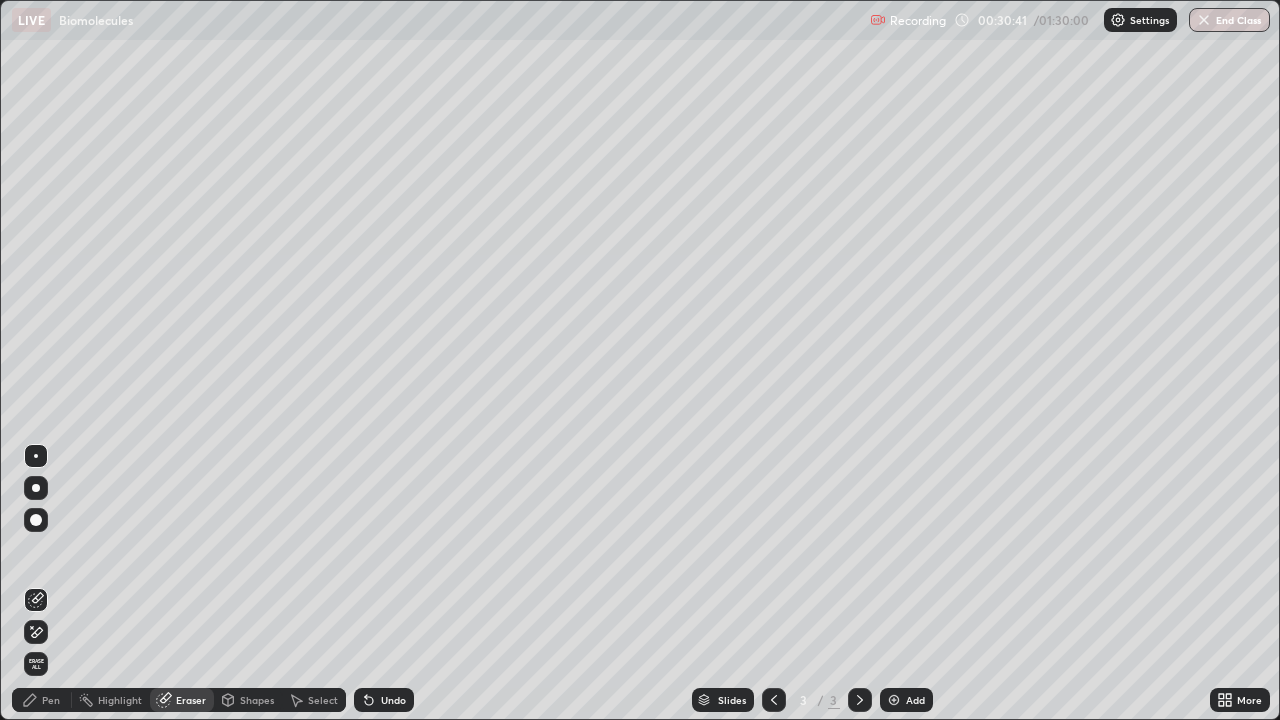 click on "Pen" at bounding box center (51, 700) 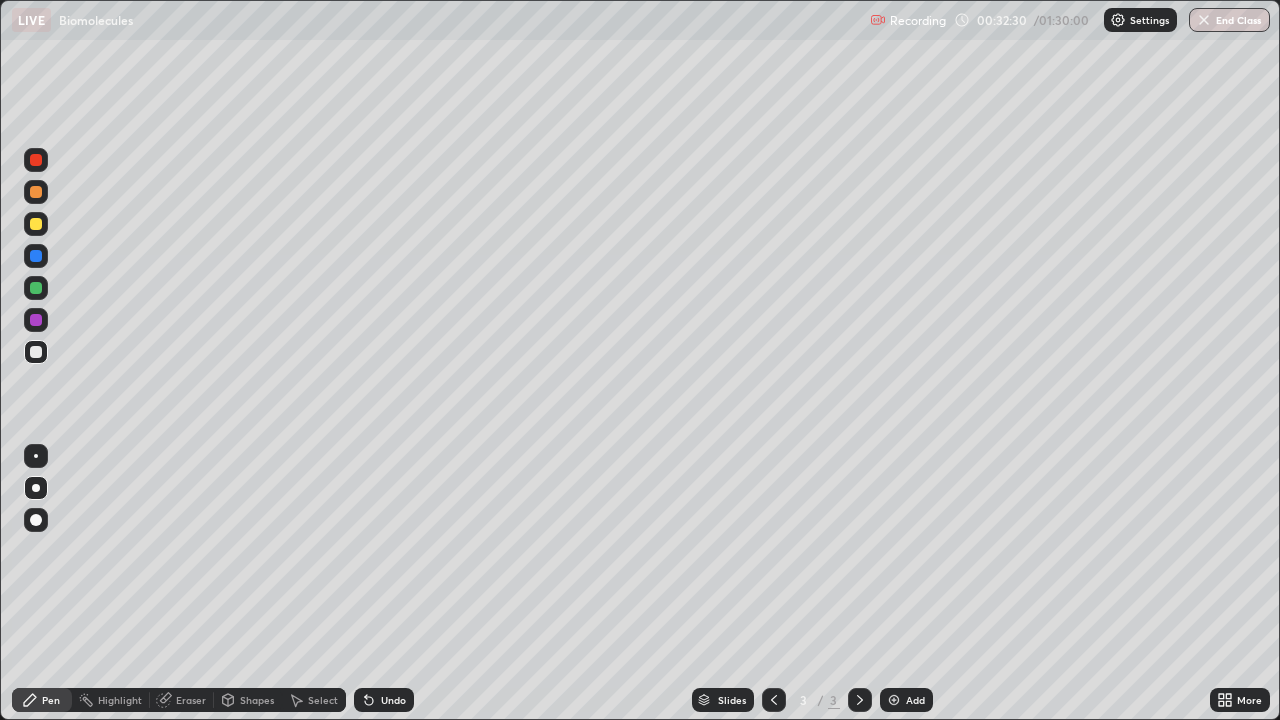 click on "Add" at bounding box center [906, 700] 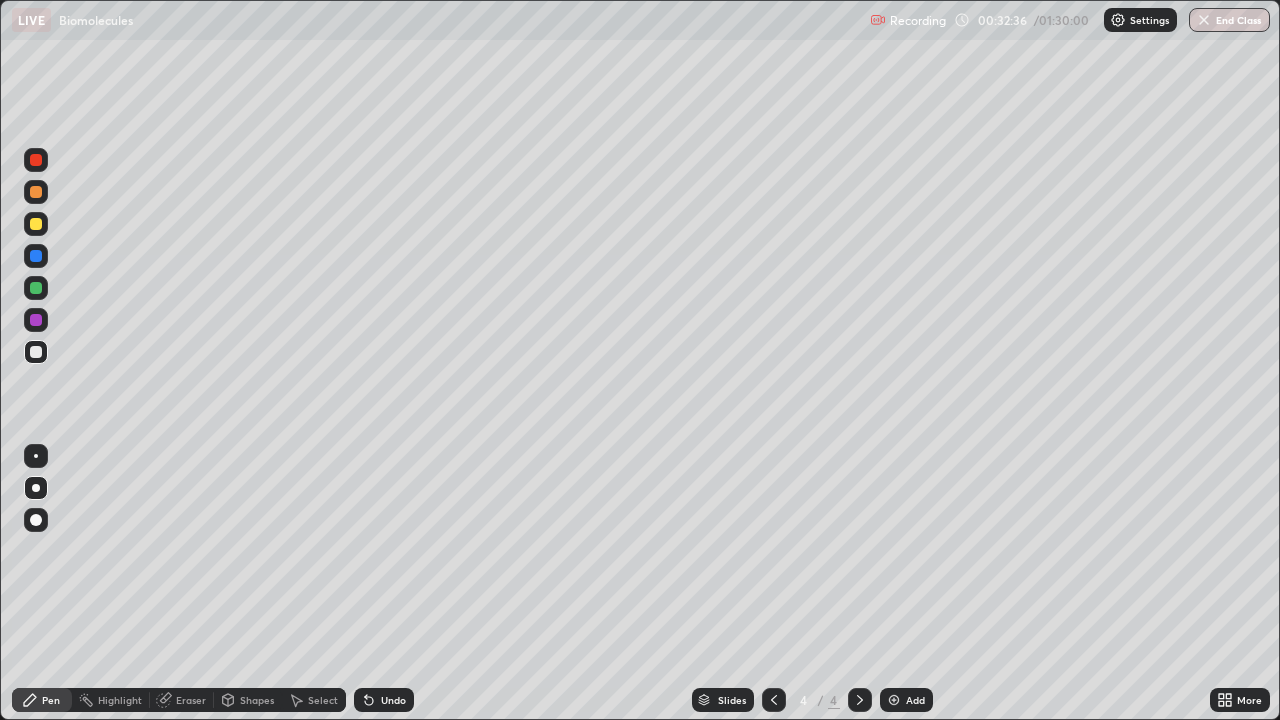 click at bounding box center (36, 288) 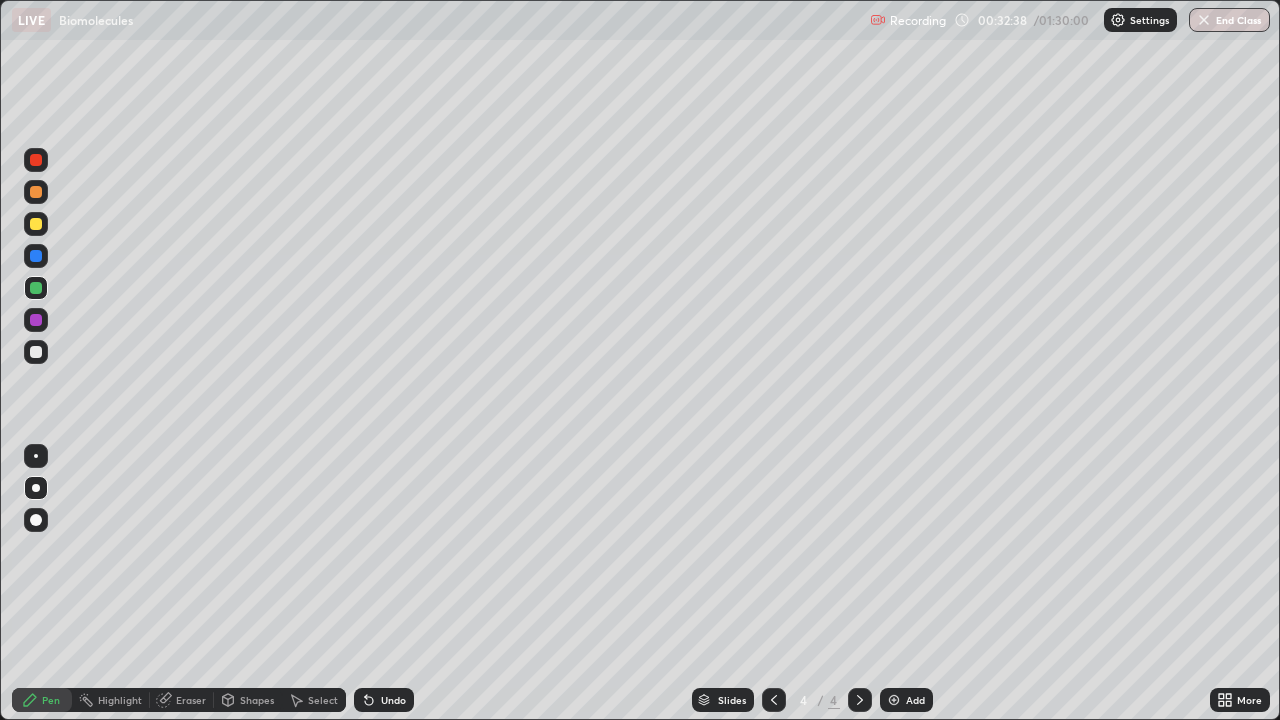 click at bounding box center (36, 352) 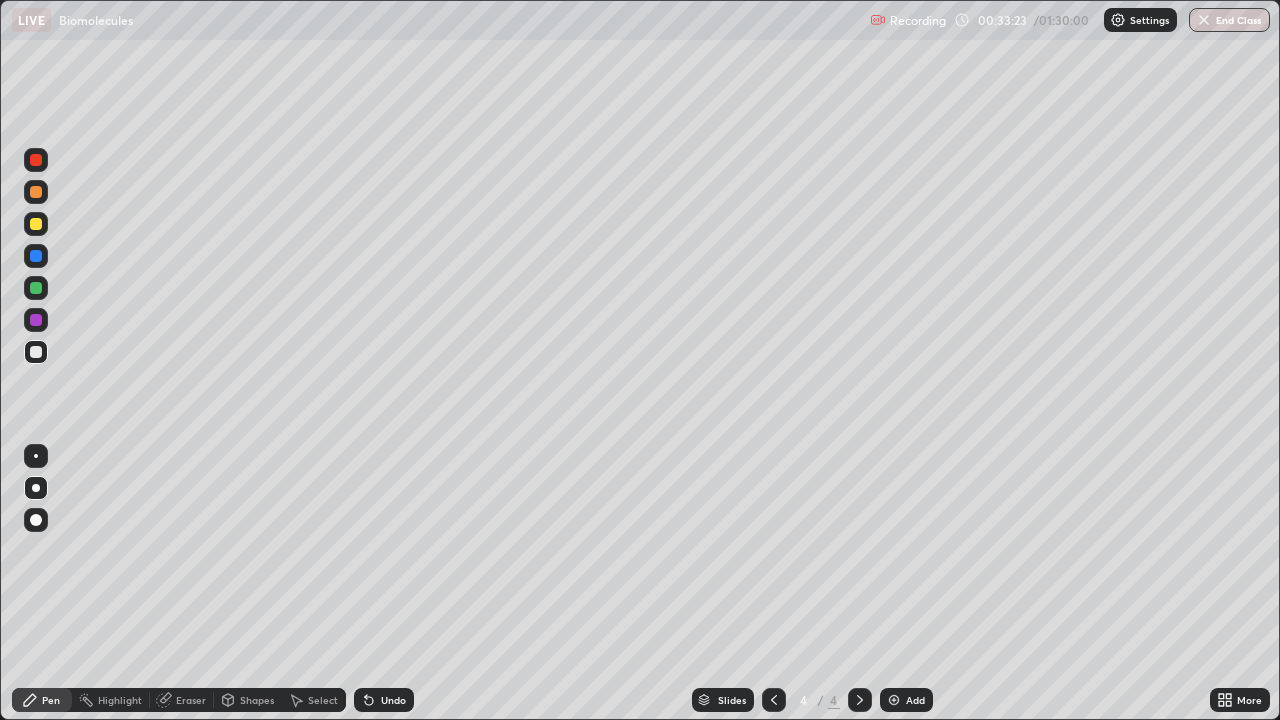 click at bounding box center [36, 288] 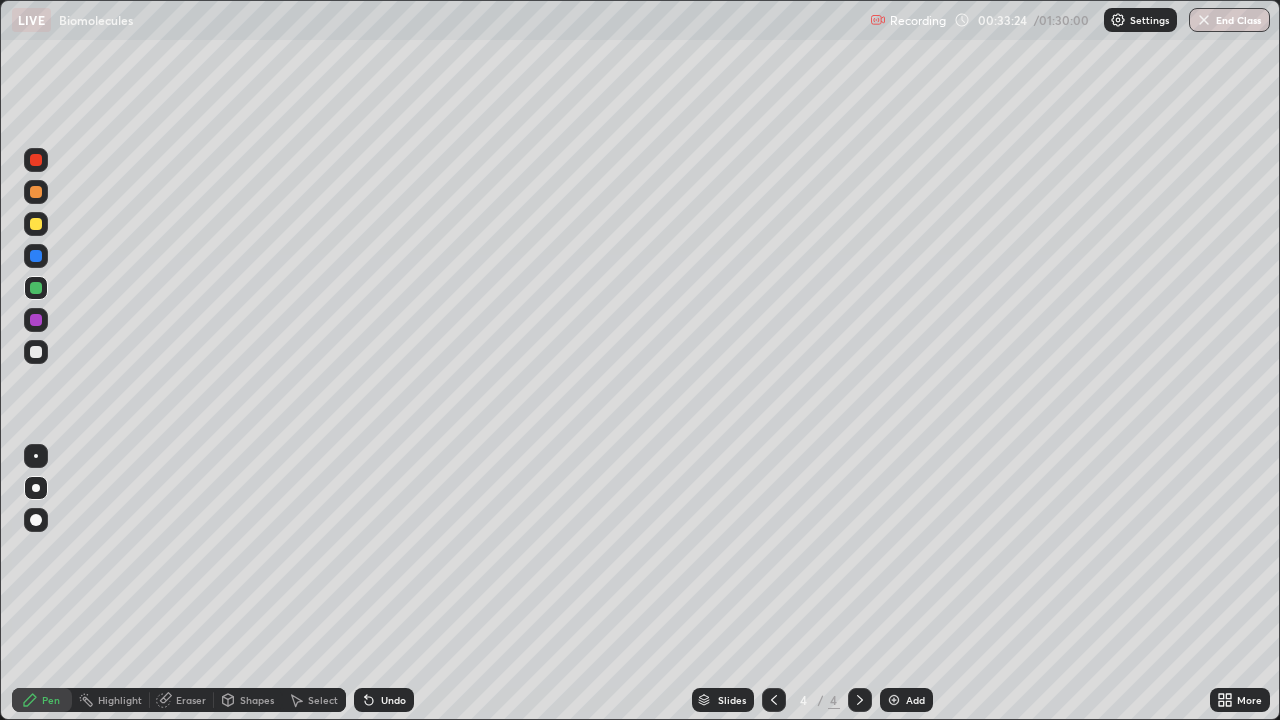 click at bounding box center (36, 520) 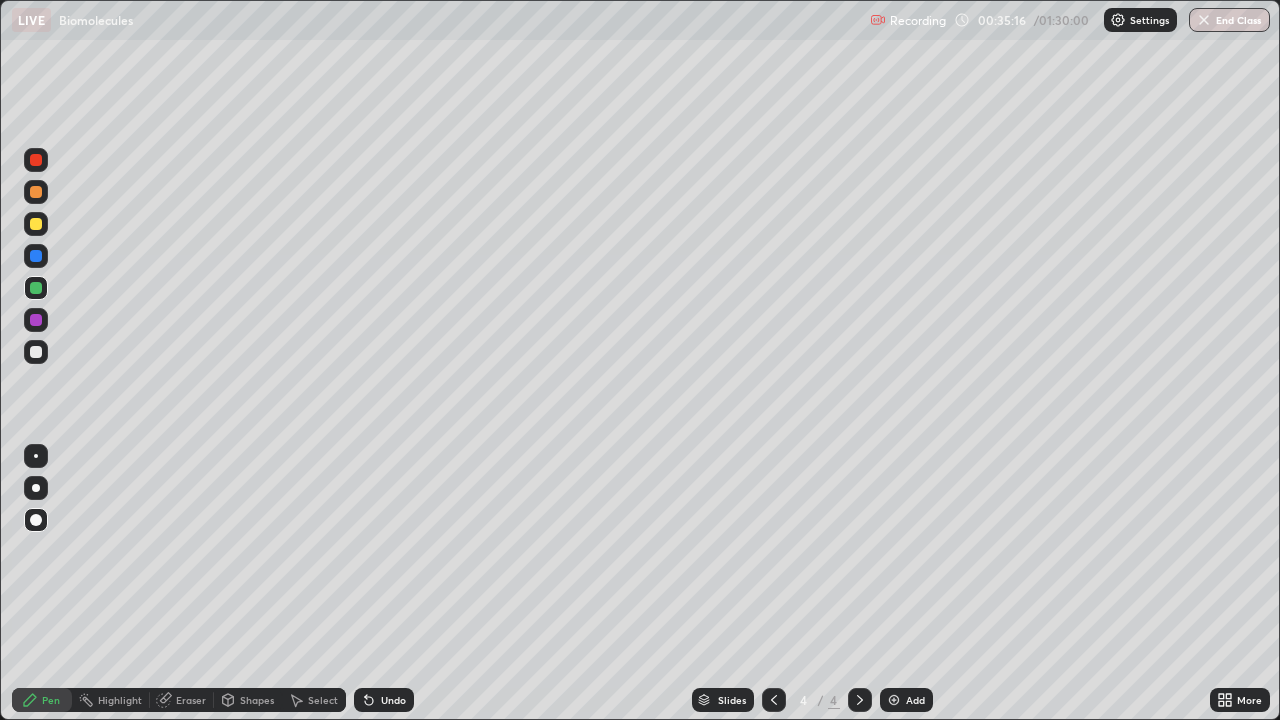 click at bounding box center [36, 352] 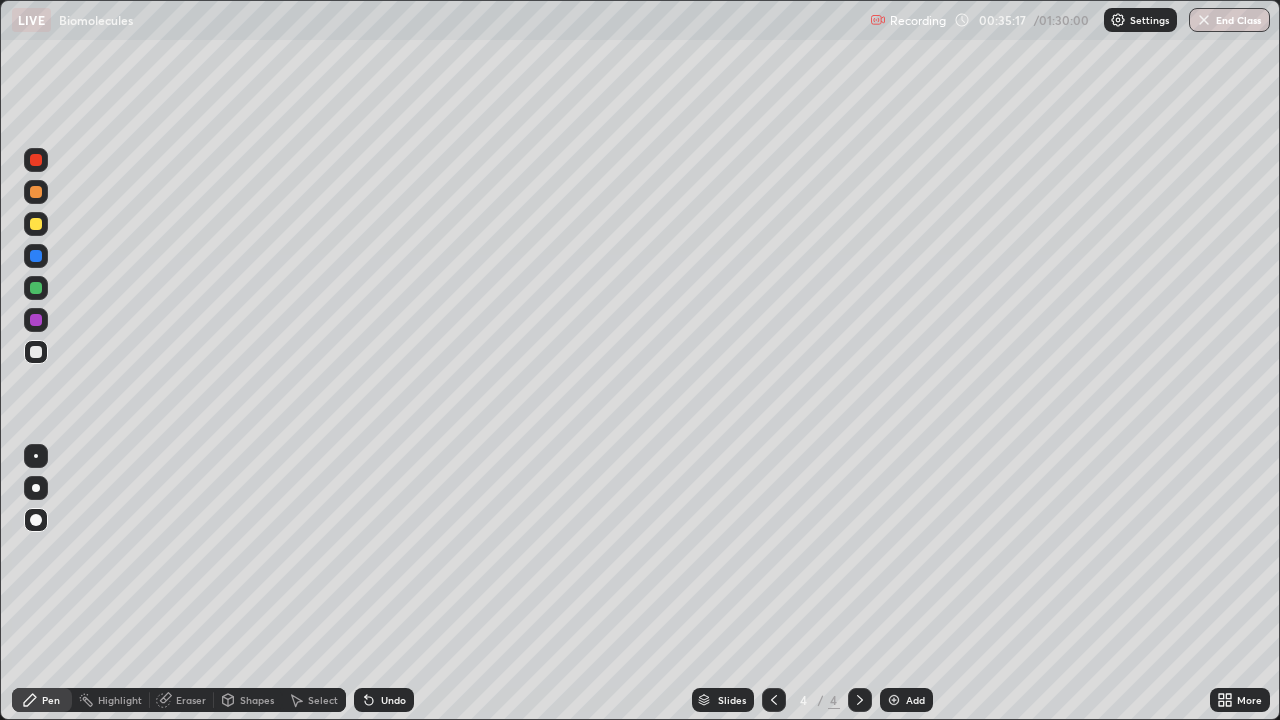click at bounding box center [36, 488] 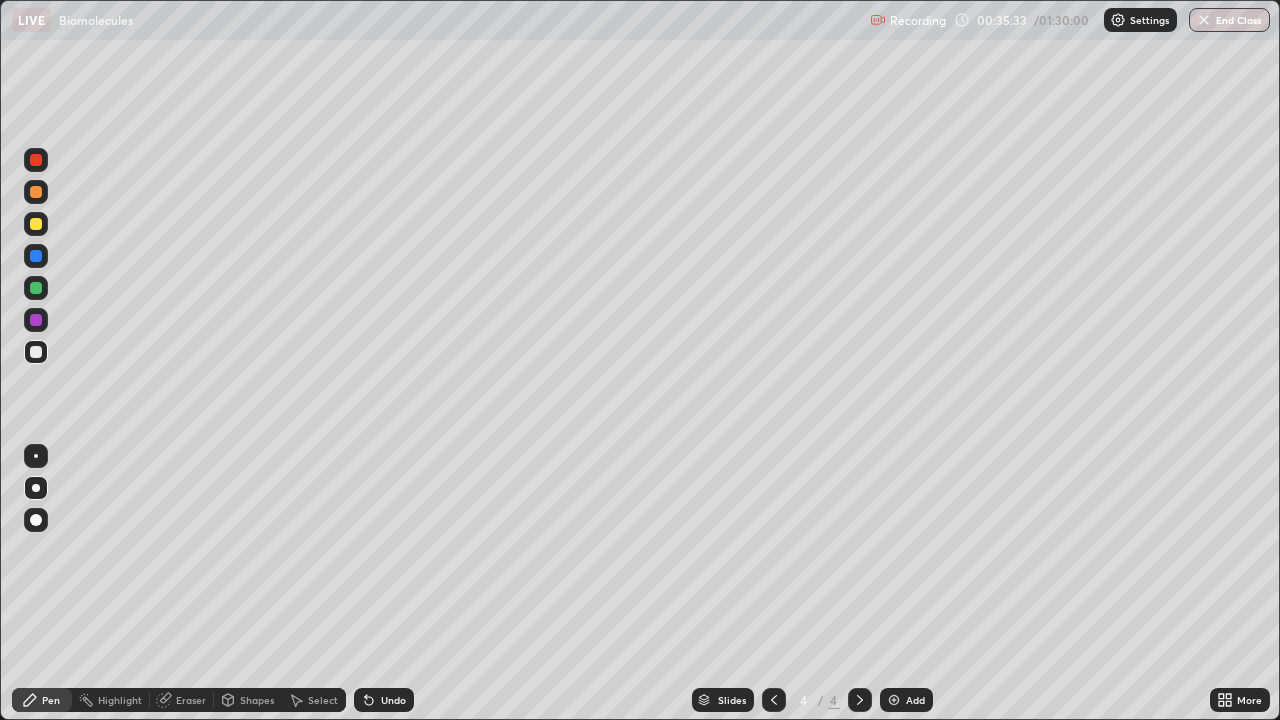 click at bounding box center [36, 456] 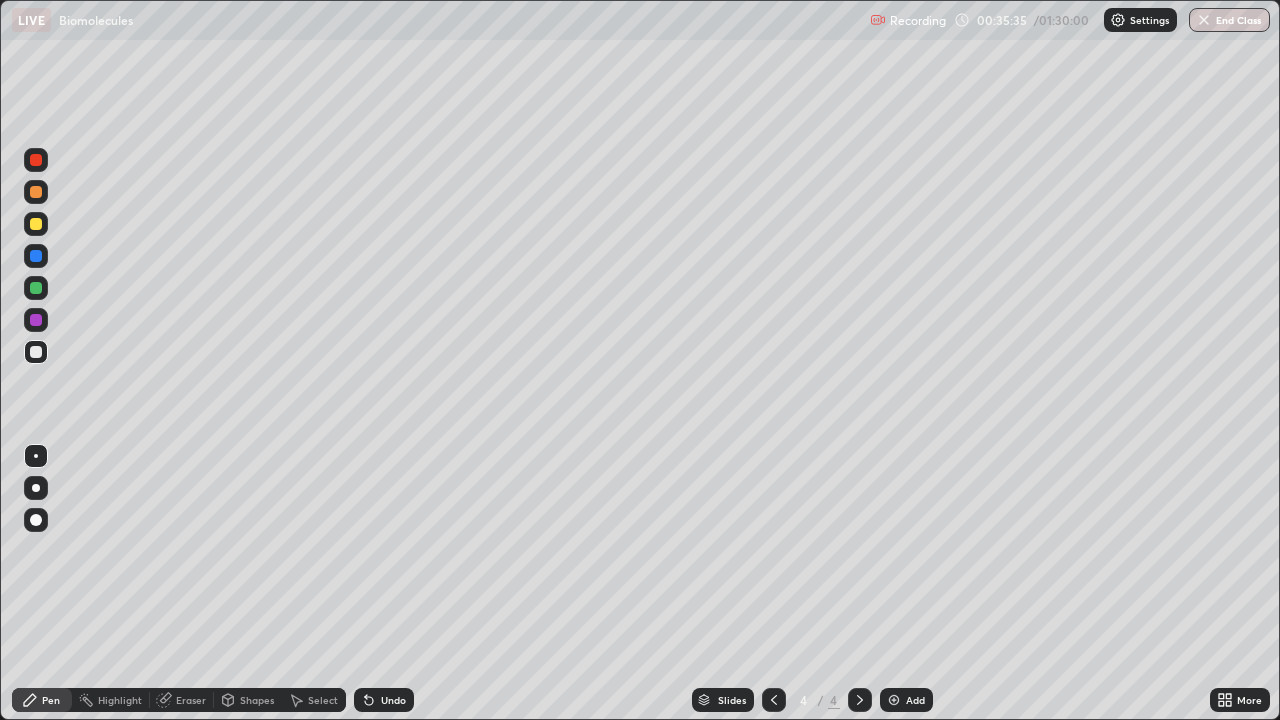 click at bounding box center (36, 224) 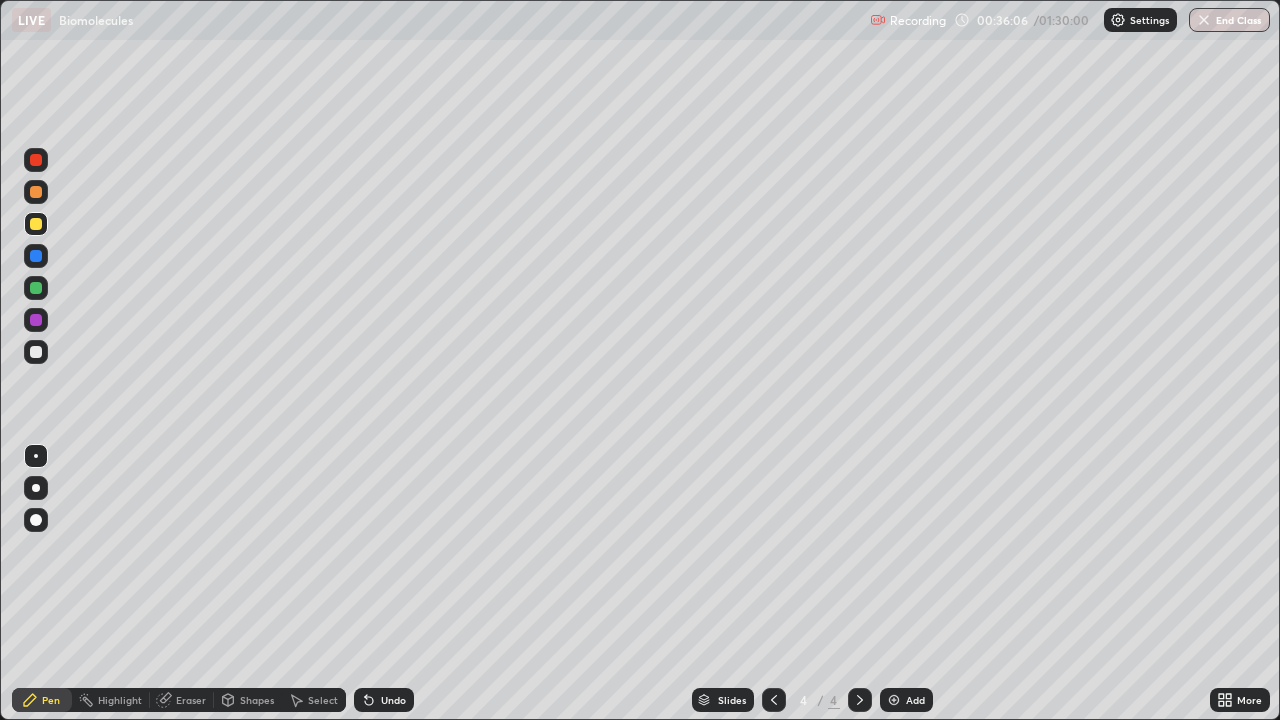 click at bounding box center [36, 288] 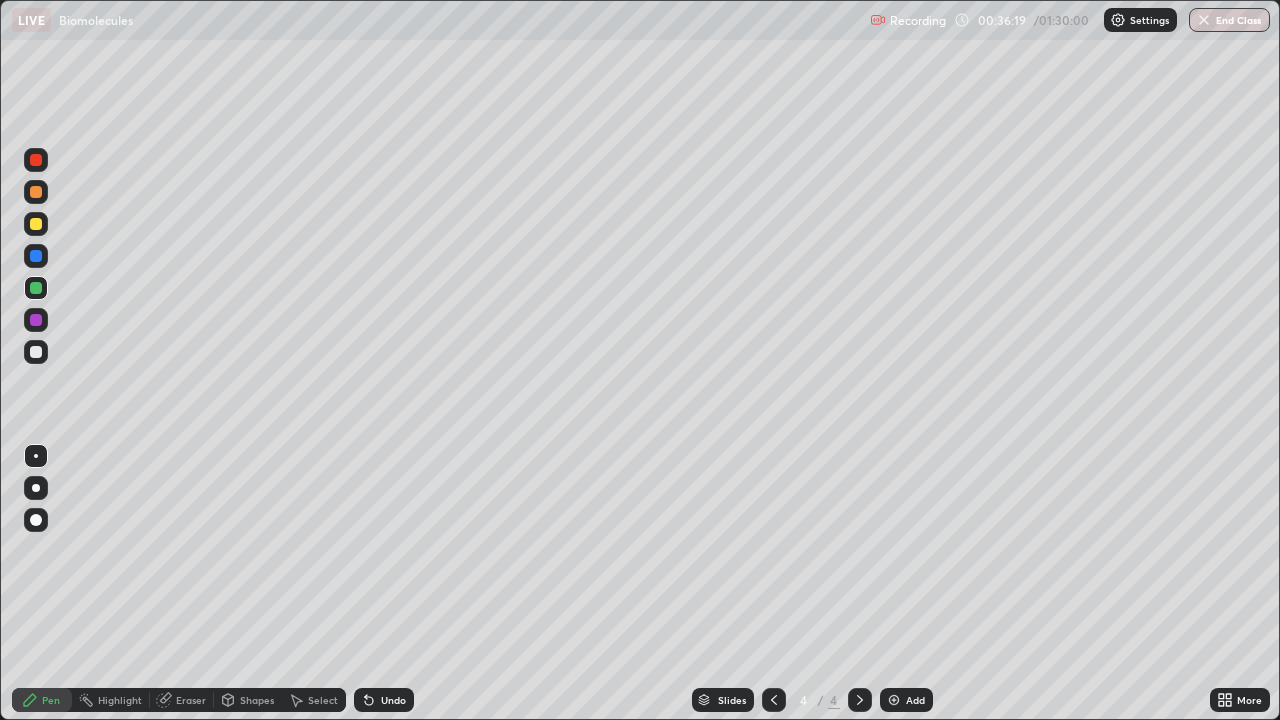 click at bounding box center [36, 256] 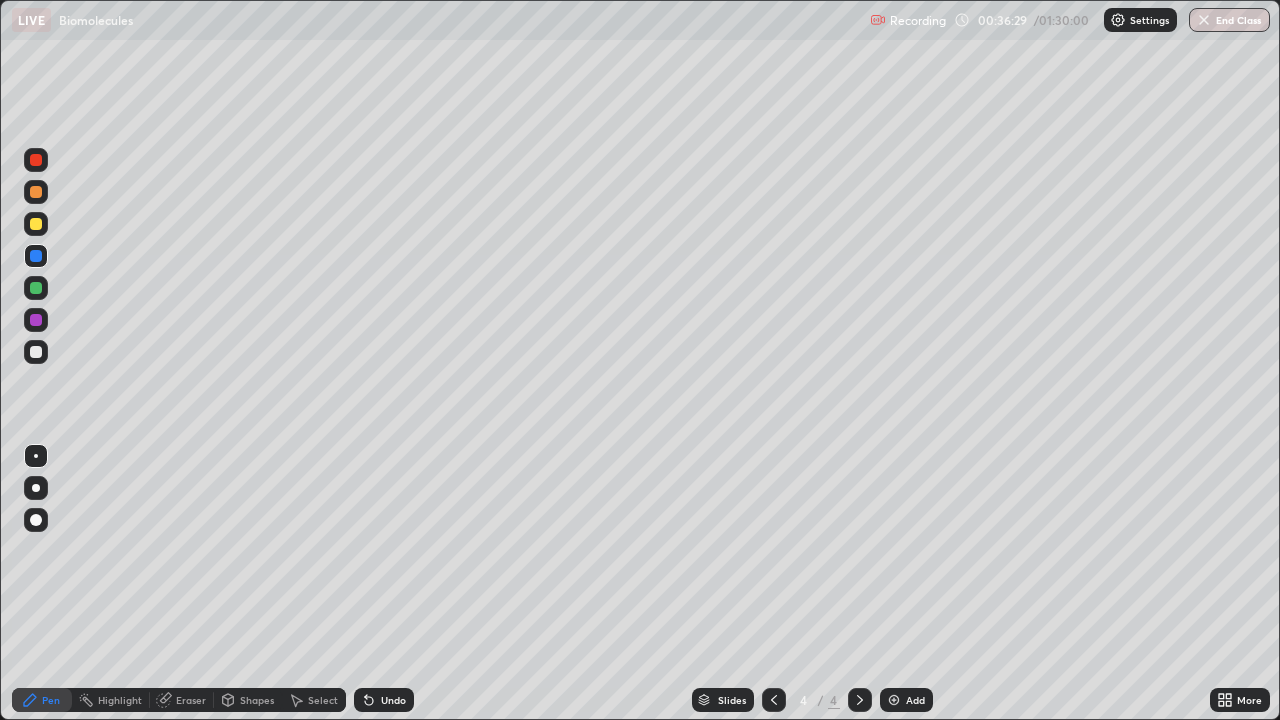 click at bounding box center (36, 352) 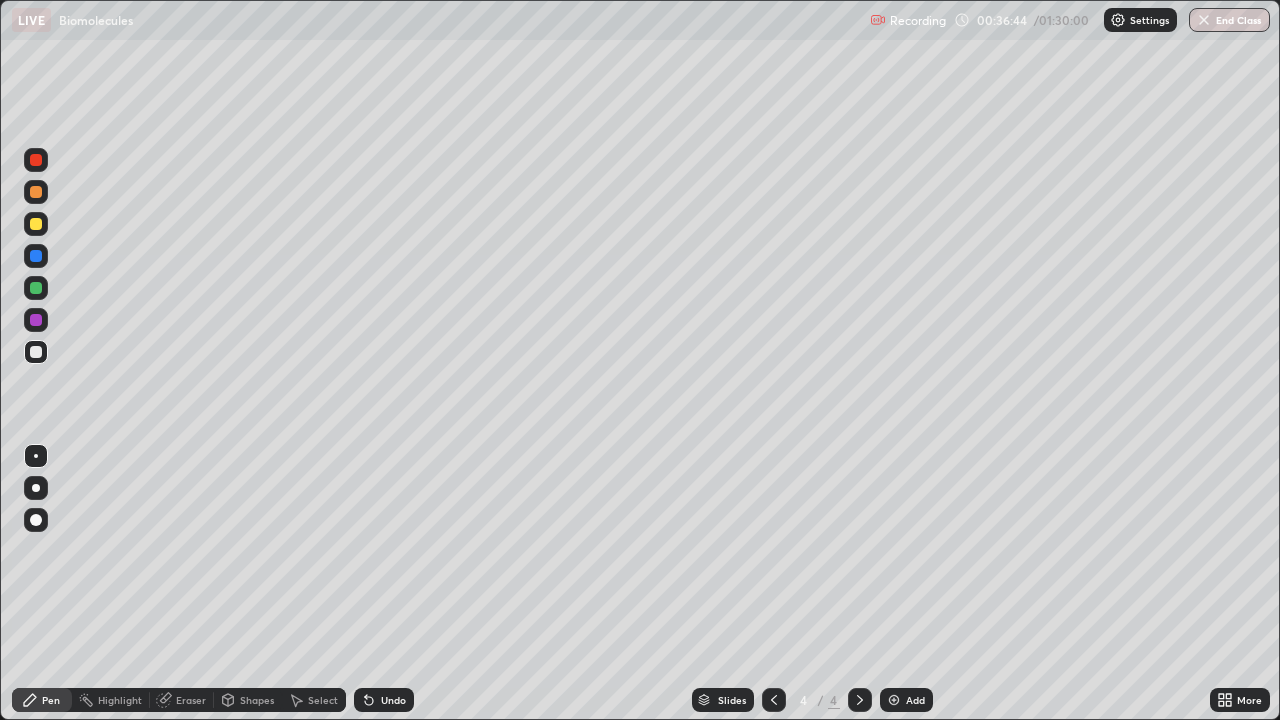 click at bounding box center [36, 352] 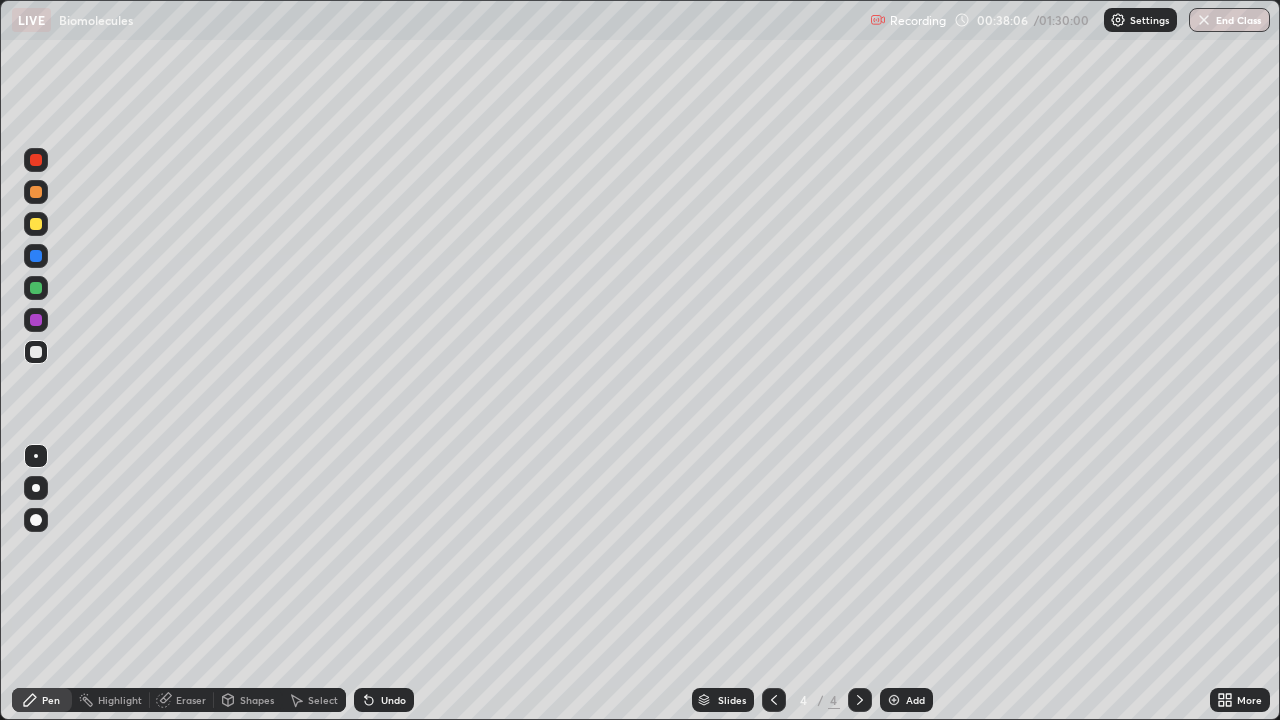 click on "Undo" at bounding box center (393, 700) 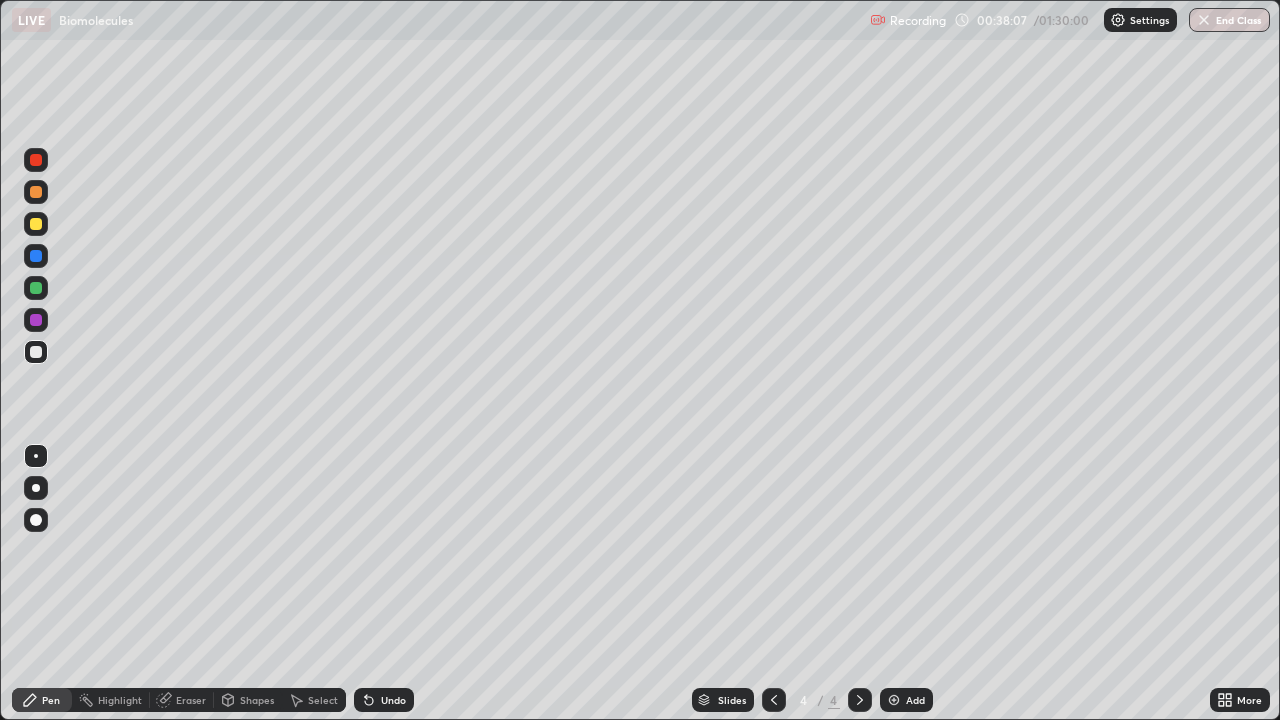 click on "Undo" at bounding box center [393, 700] 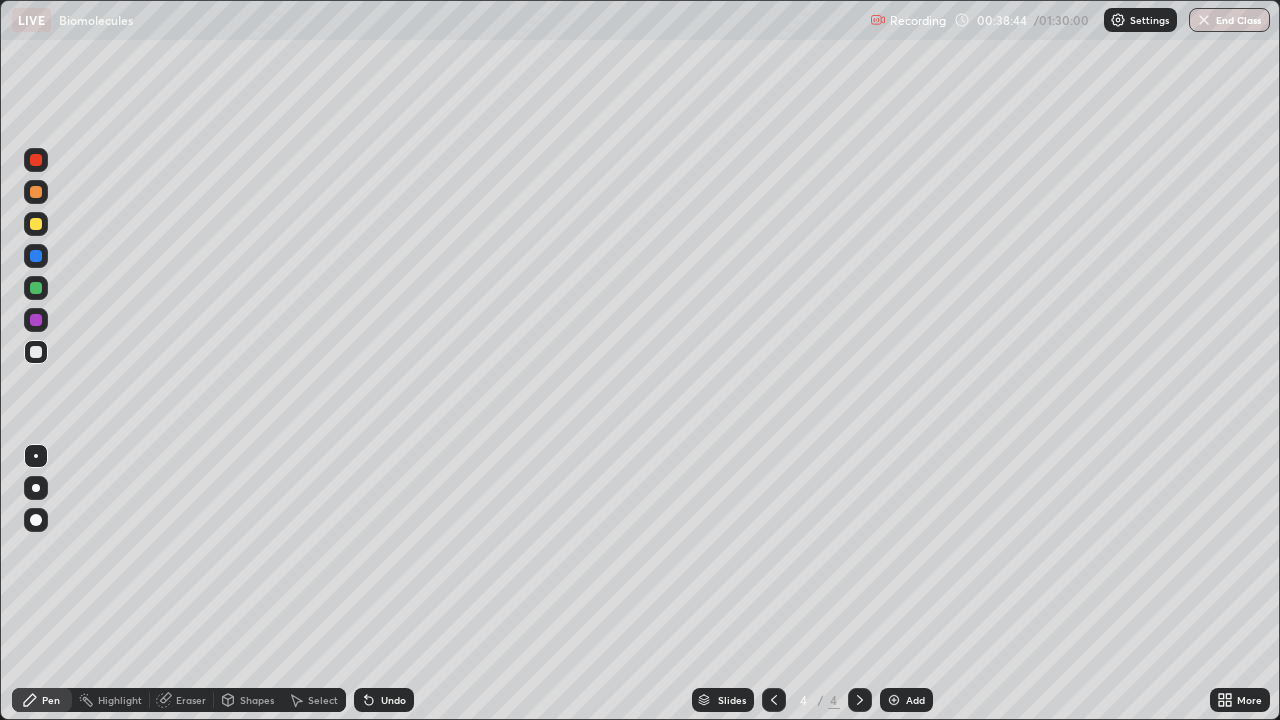 click at bounding box center (36, 224) 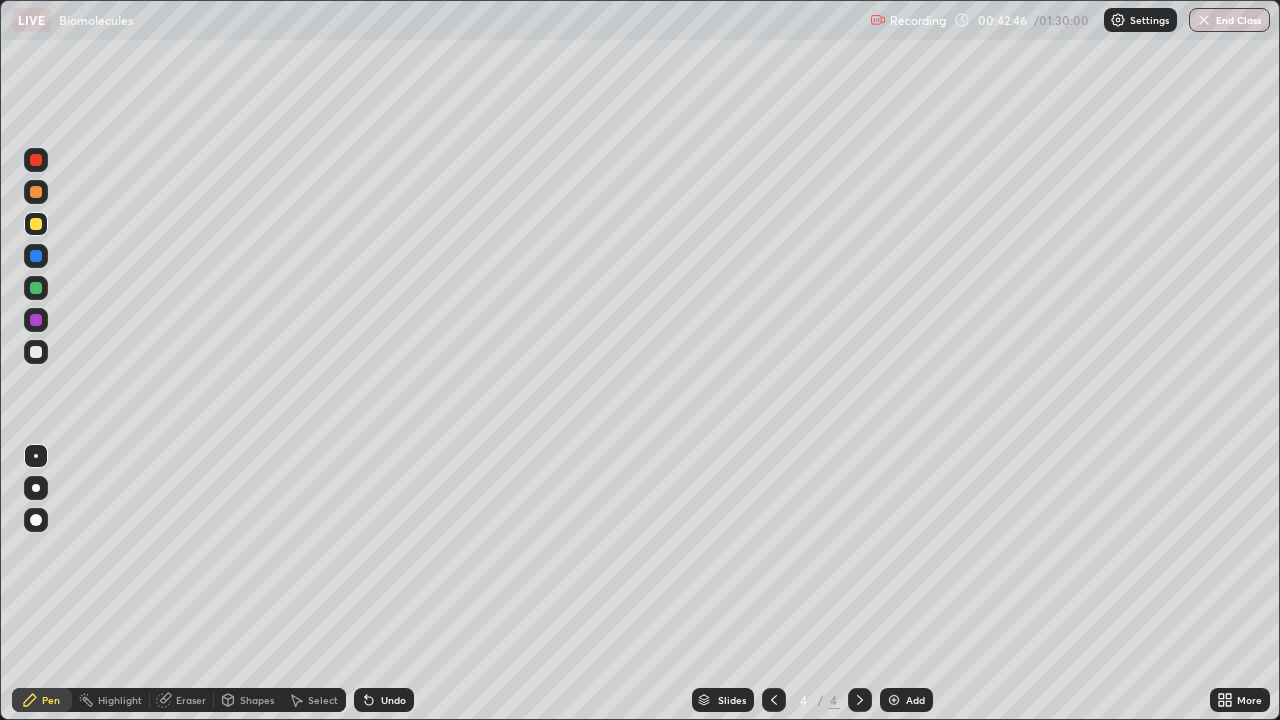 click at bounding box center (36, 488) 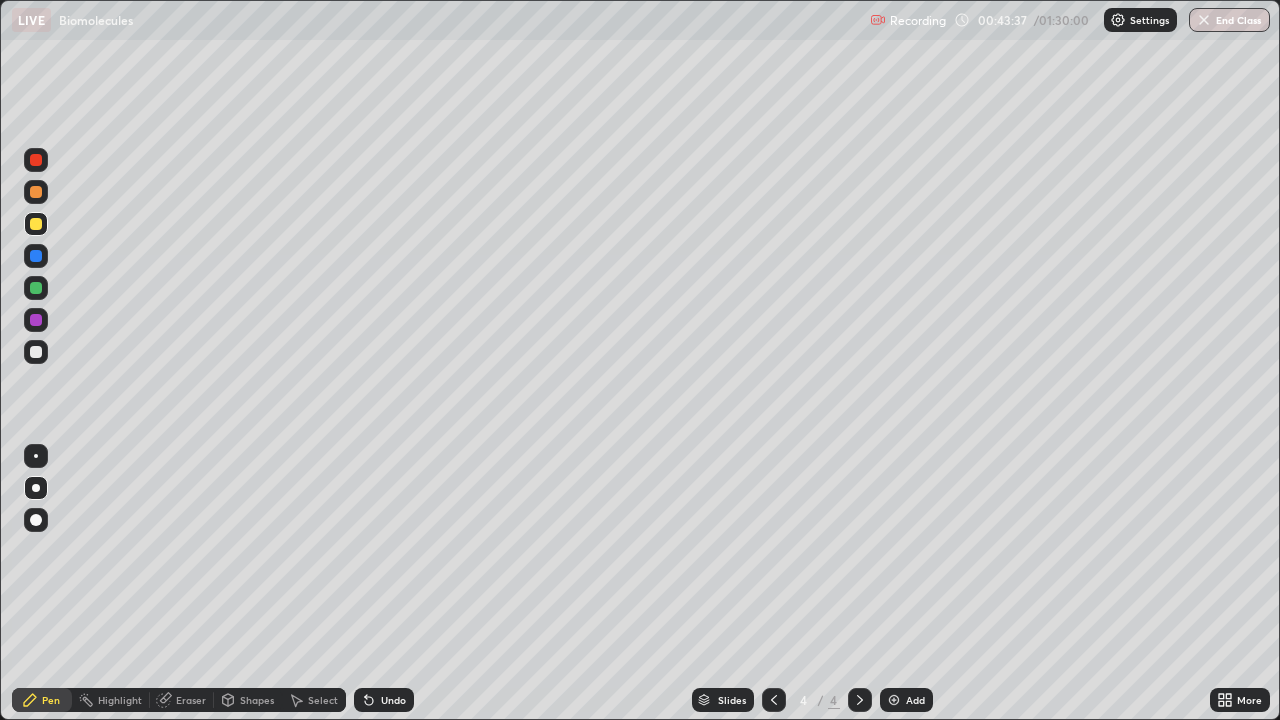 click on "Undo" at bounding box center [393, 700] 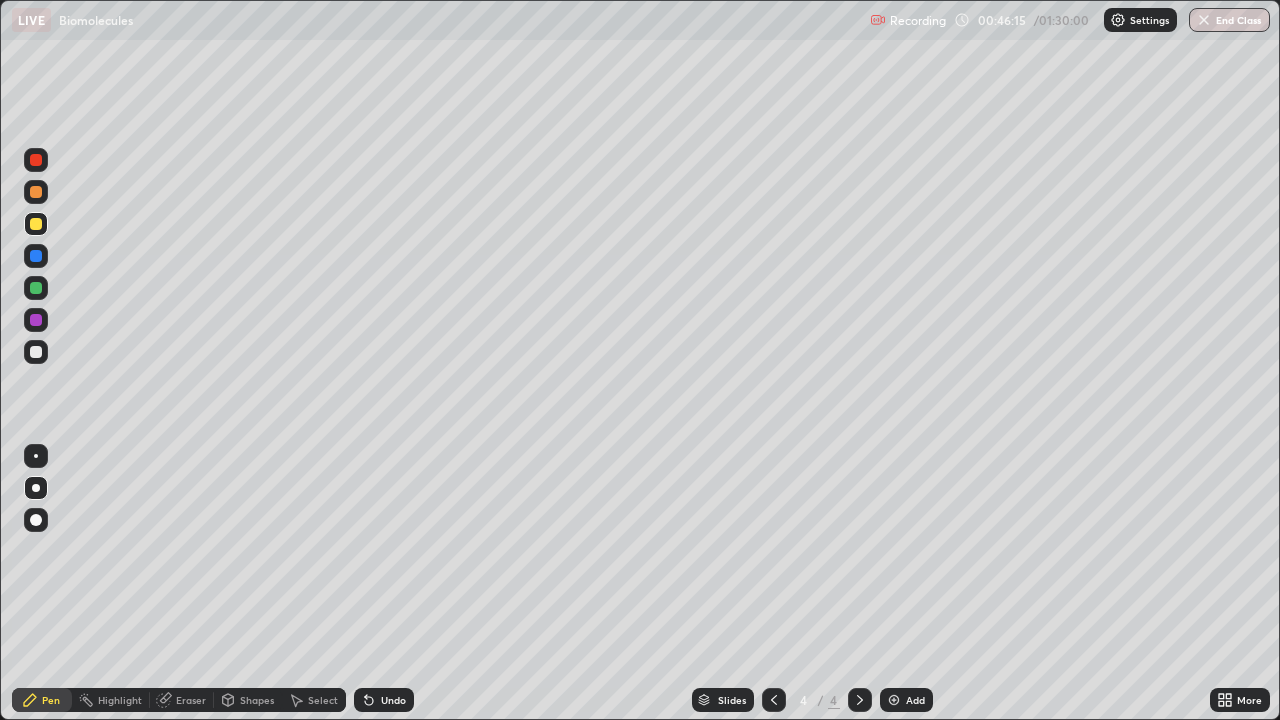 click on "Add" at bounding box center [915, 700] 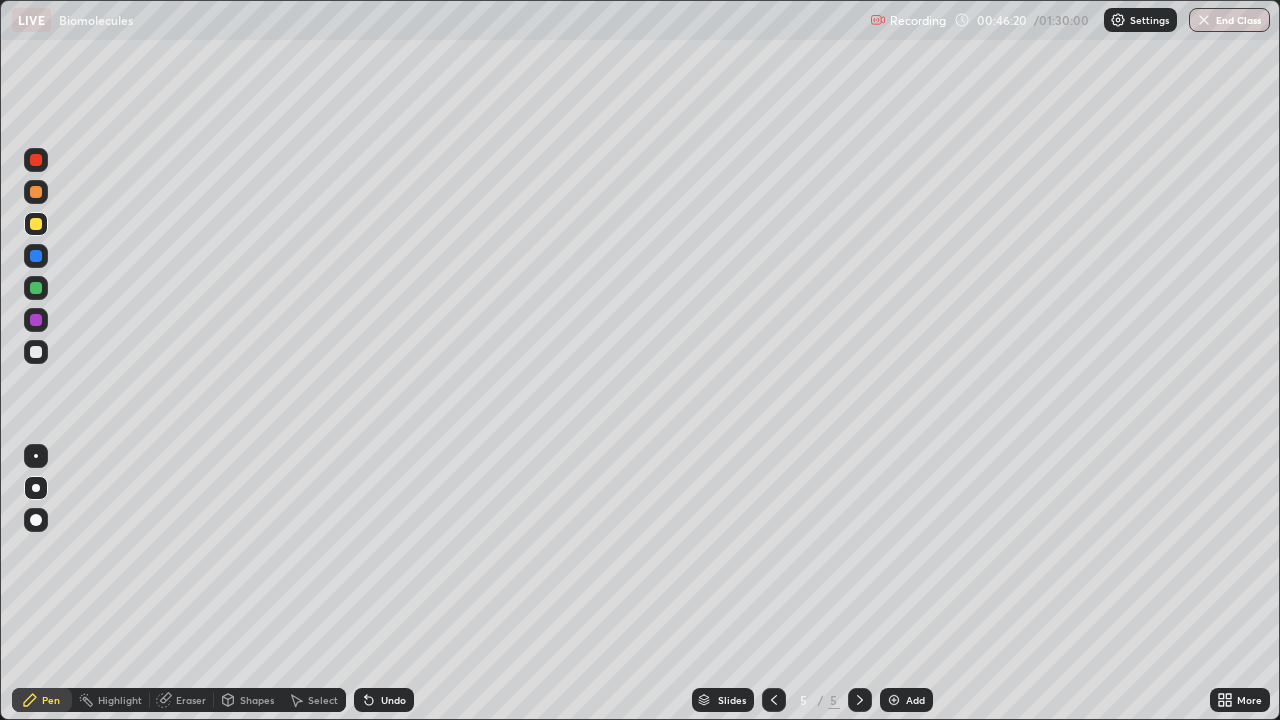 click at bounding box center [36, 288] 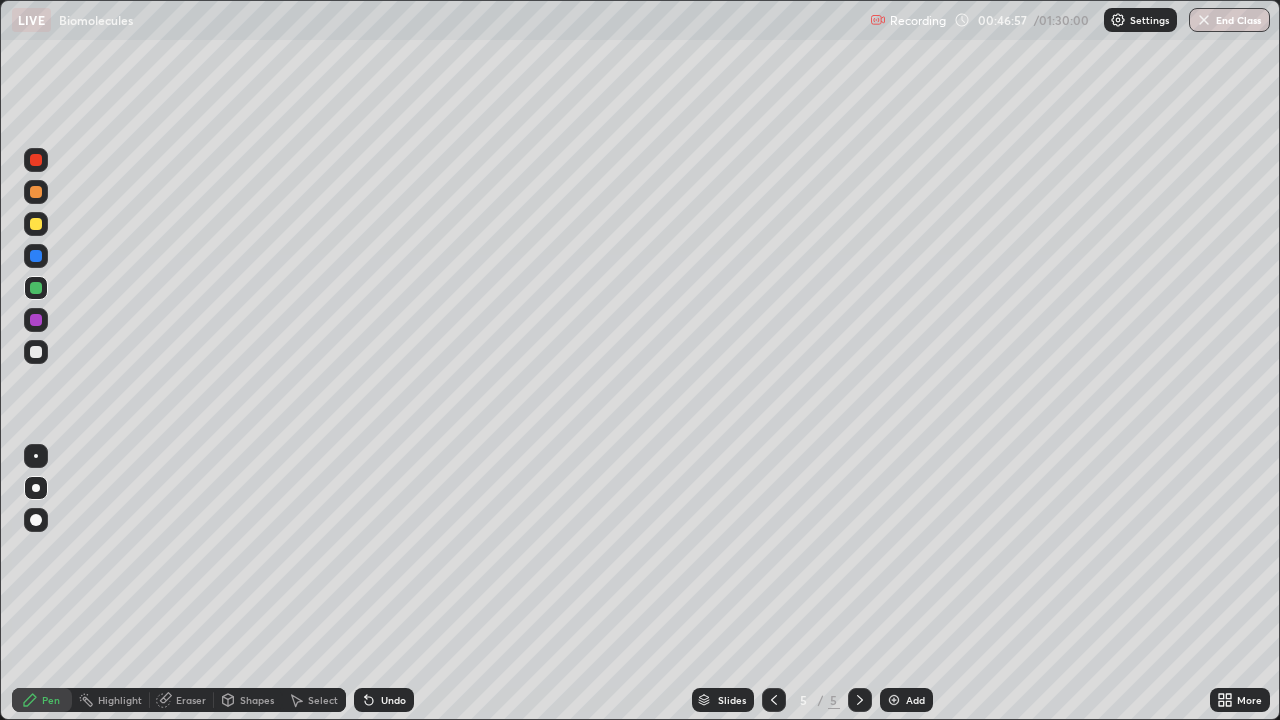 click at bounding box center [36, 352] 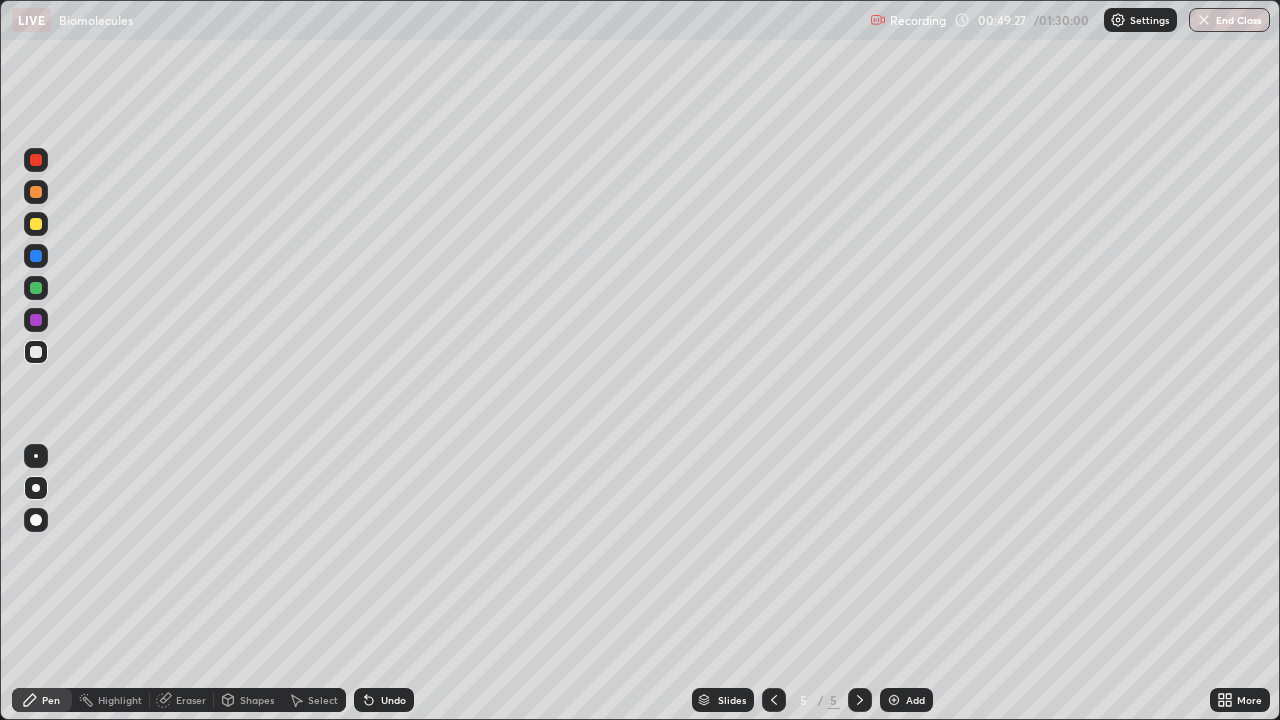 click on "Undo" at bounding box center (384, 700) 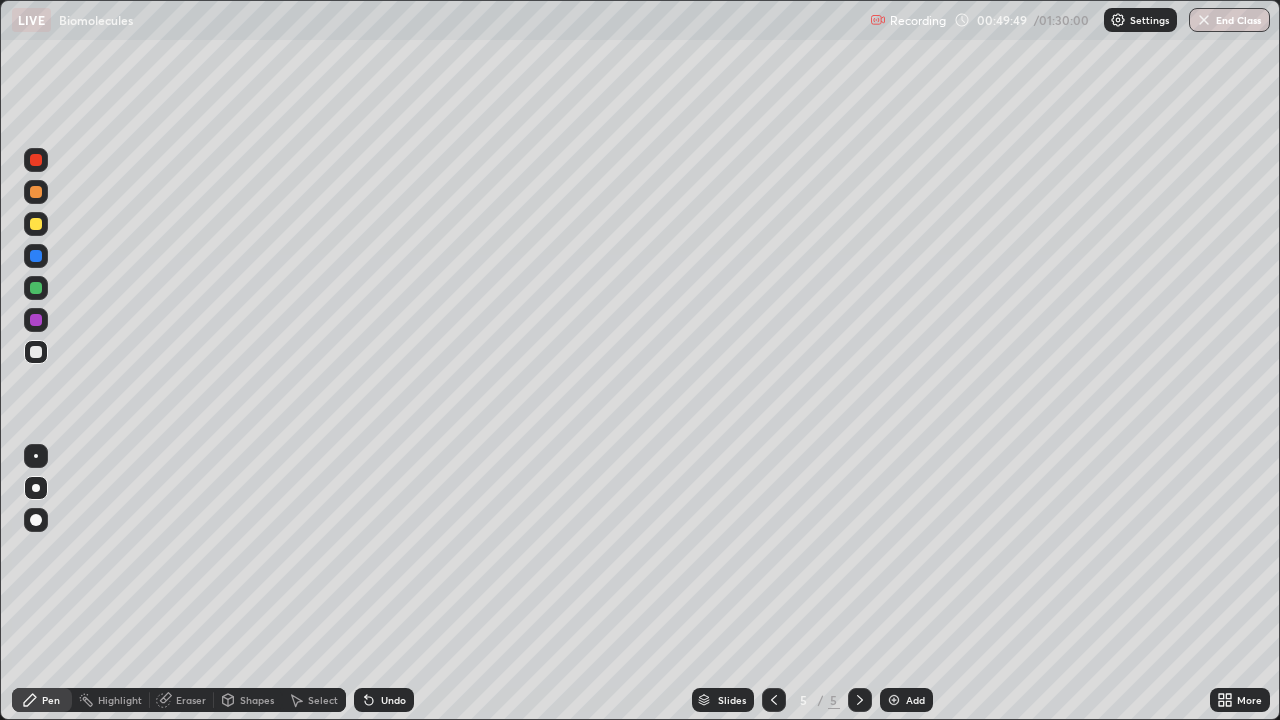 click at bounding box center [36, 288] 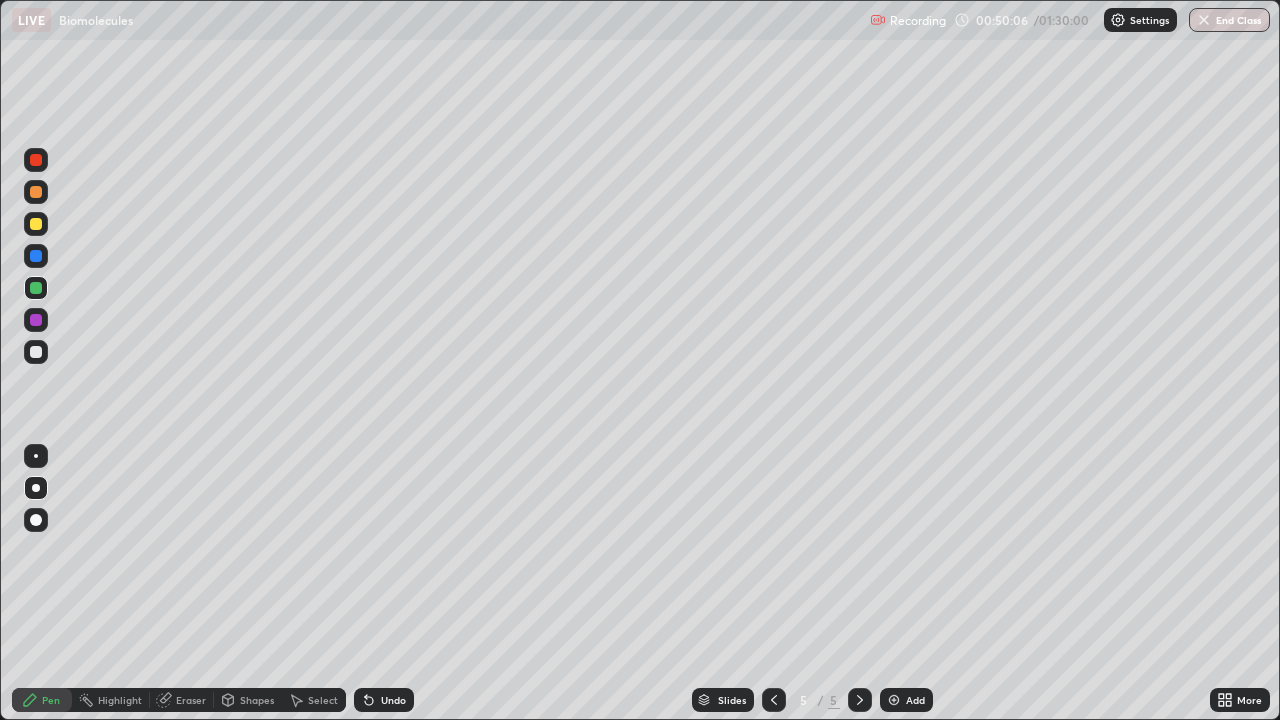 click at bounding box center (36, 224) 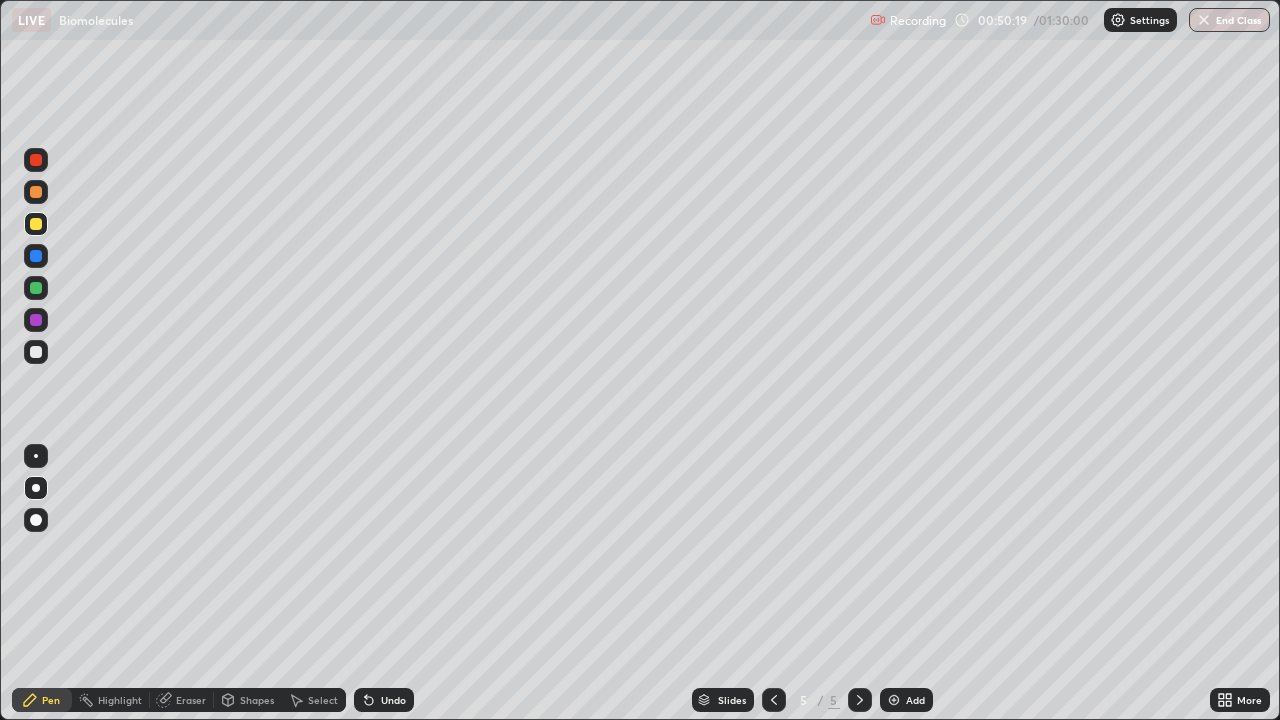 click at bounding box center (36, 352) 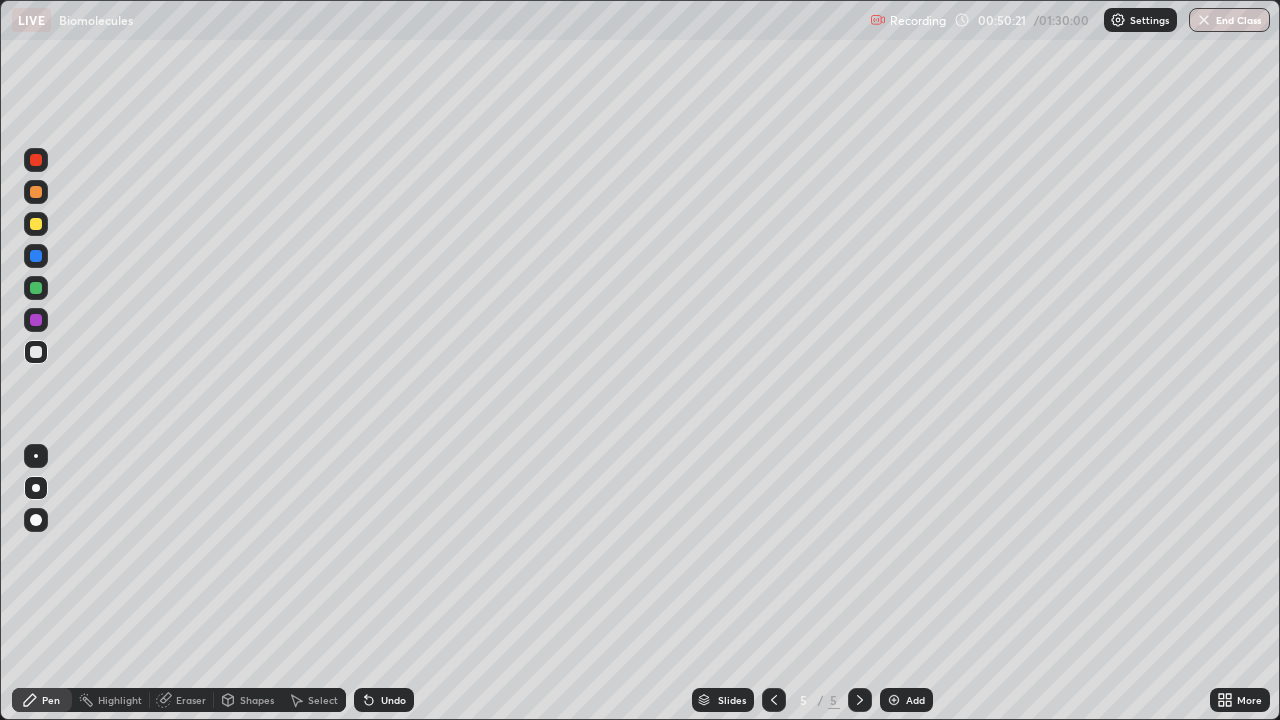 click at bounding box center [36, 456] 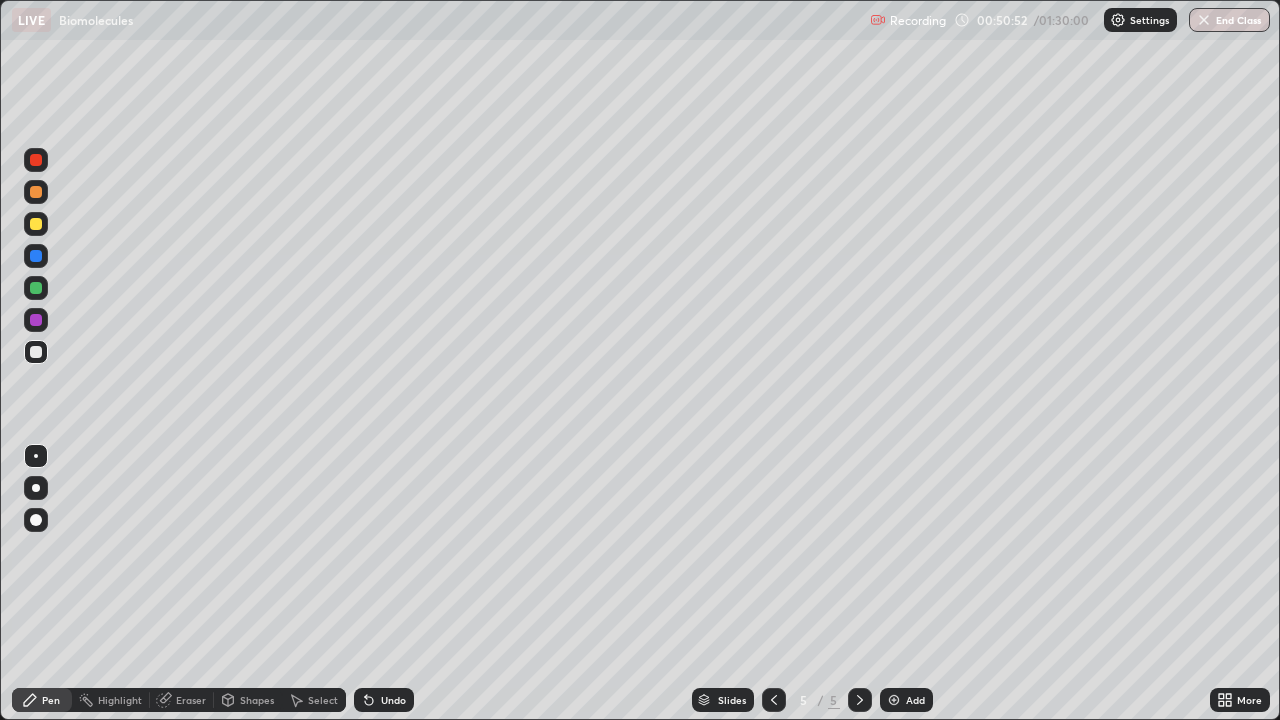 click at bounding box center (36, 224) 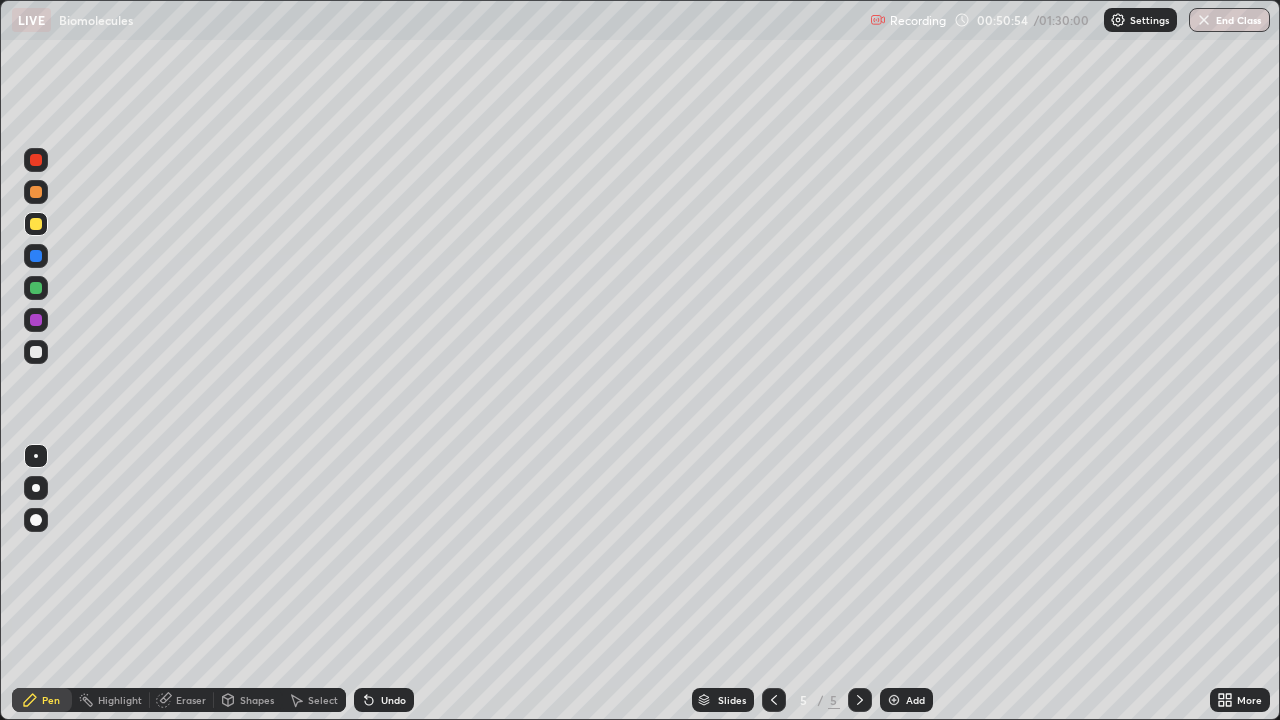 click at bounding box center (36, 520) 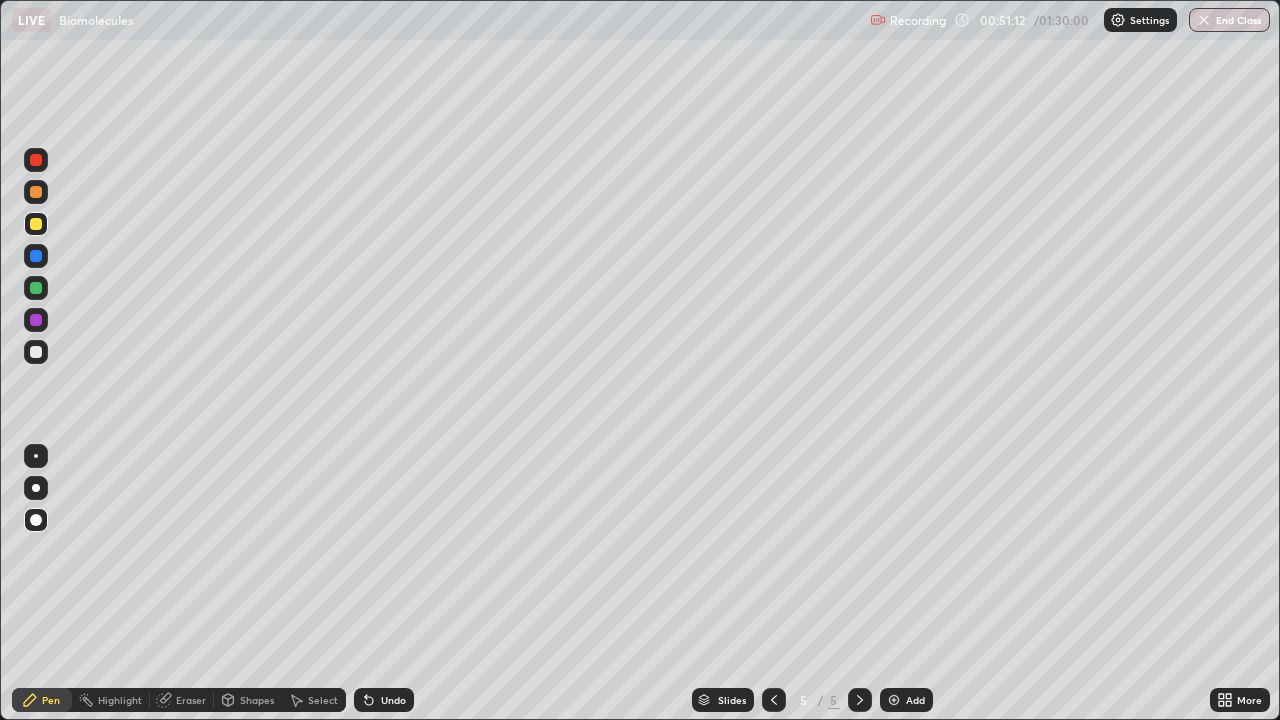 click at bounding box center (36, 456) 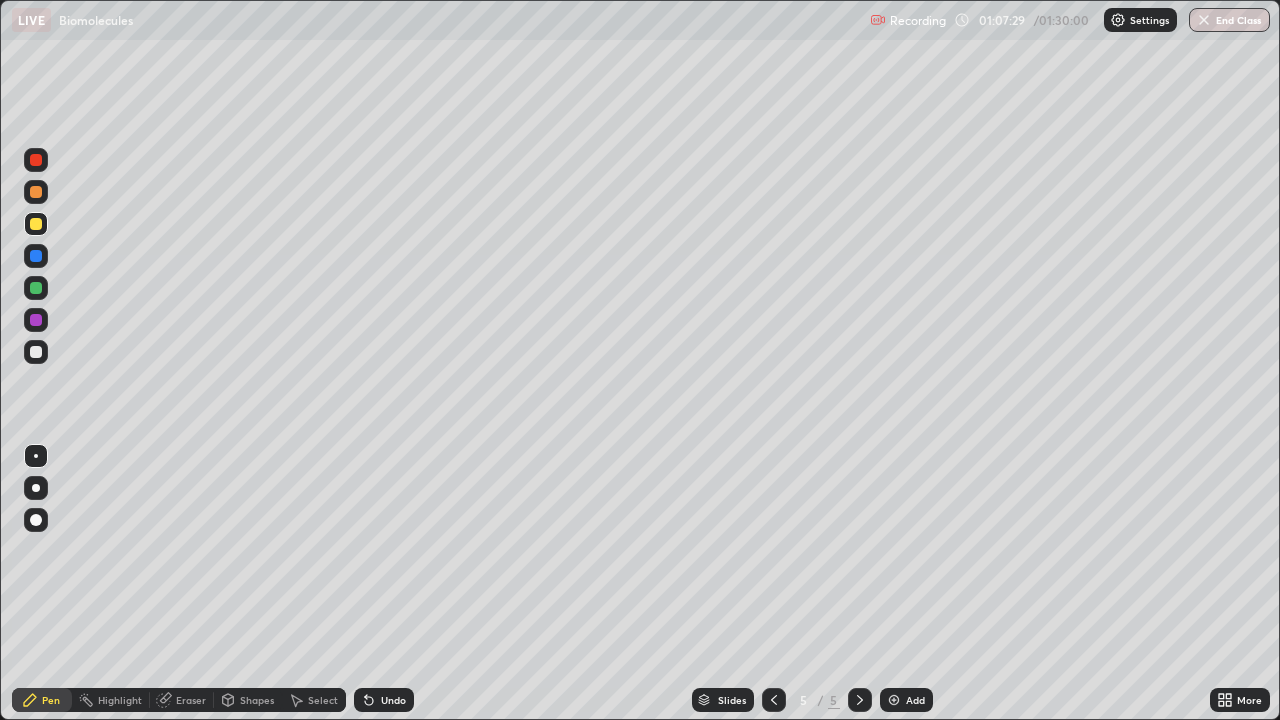 click at bounding box center [894, 700] 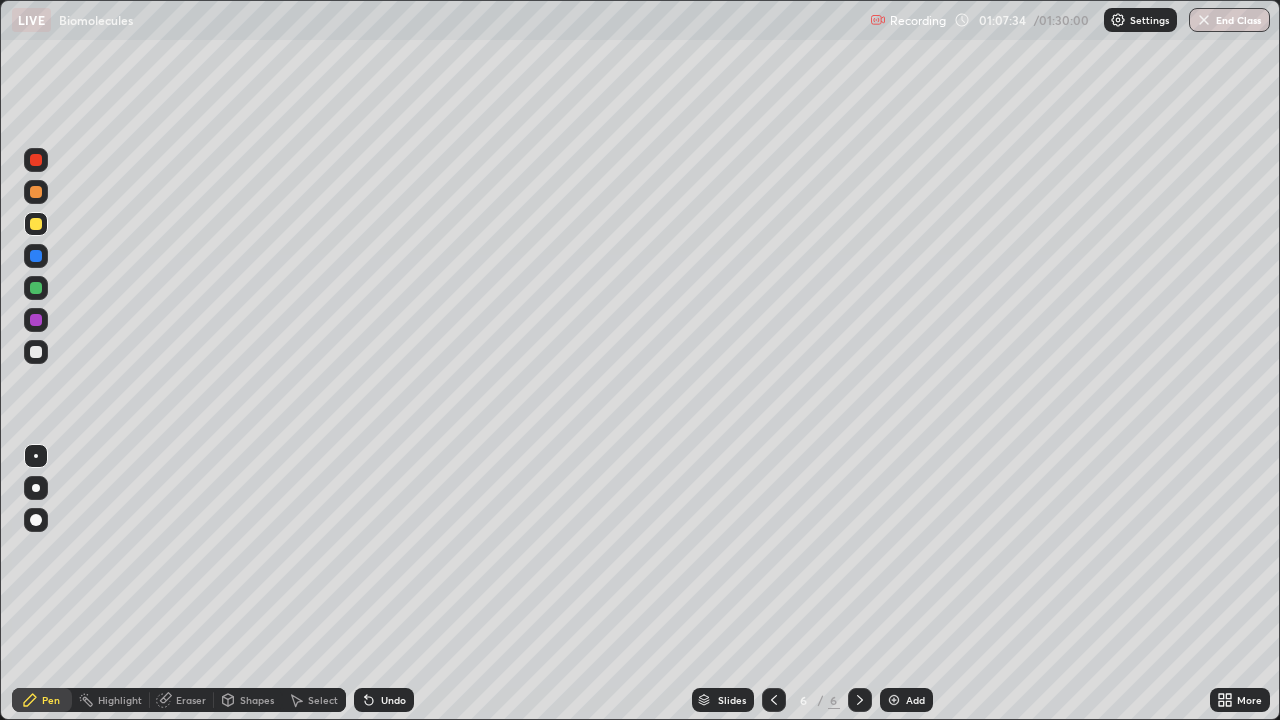 click at bounding box center [36, 288] 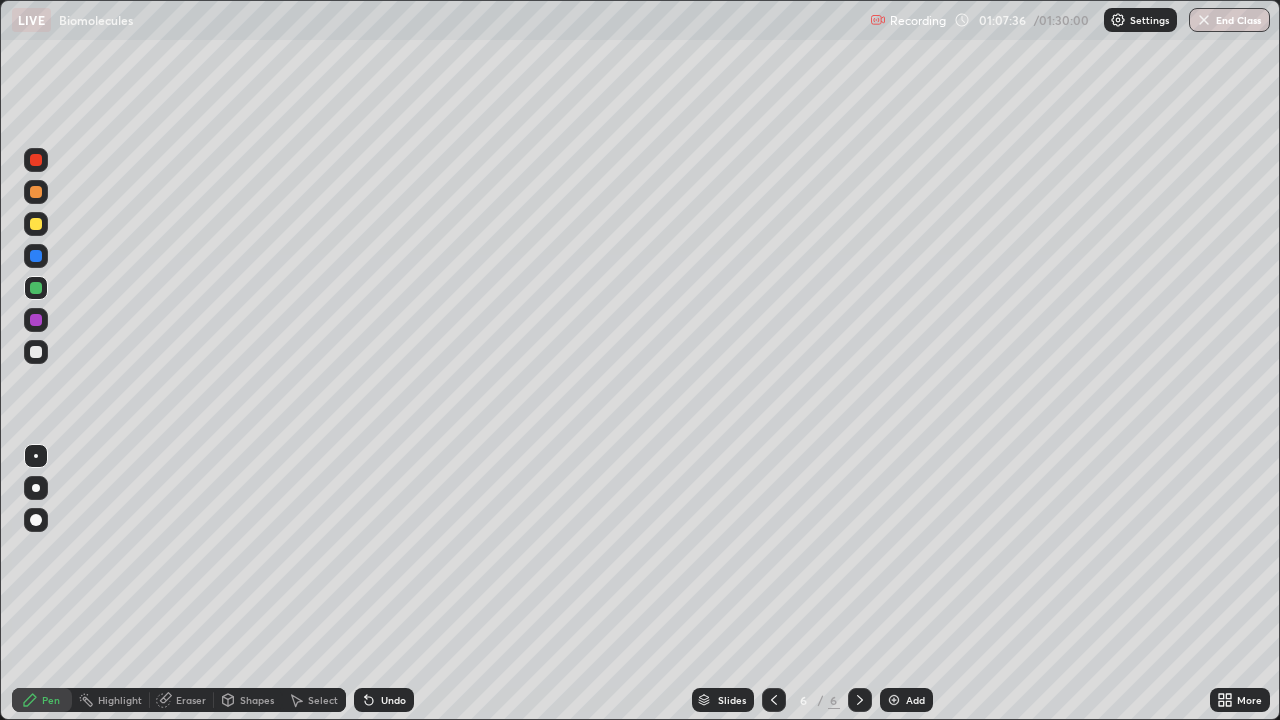 click at bounding box center [36, 488] 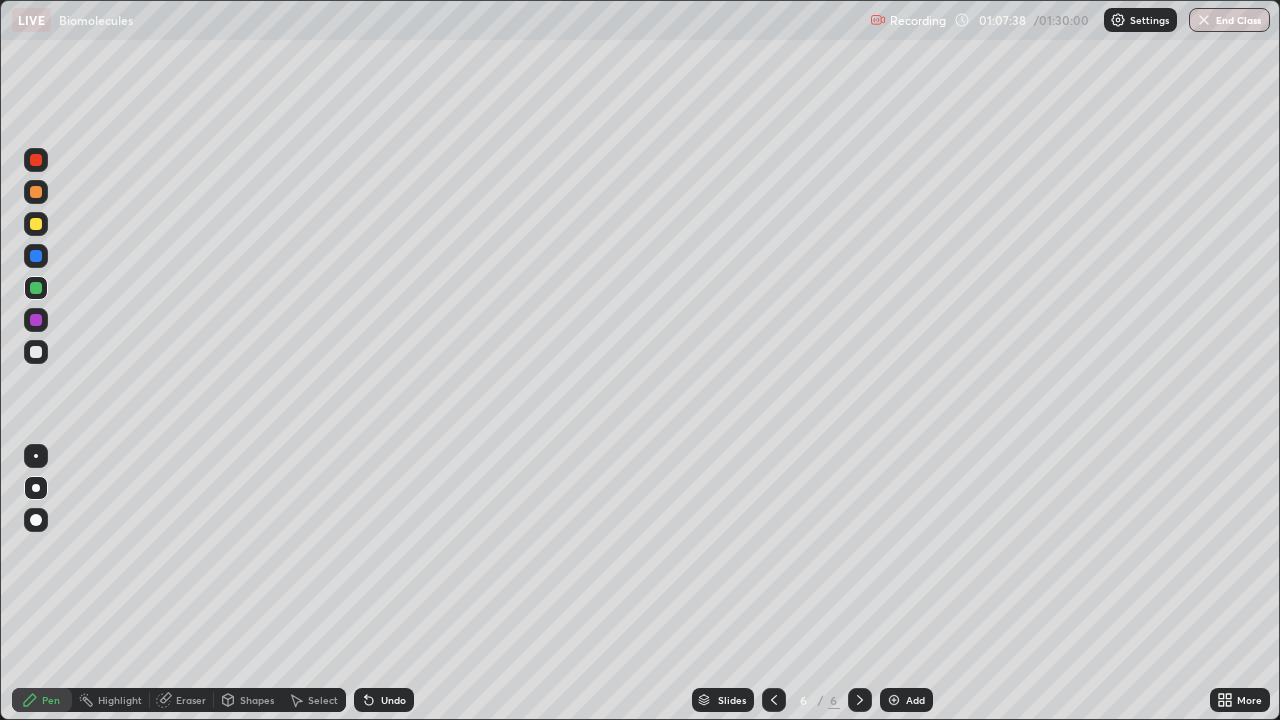 click at bounding box center [36, 224] 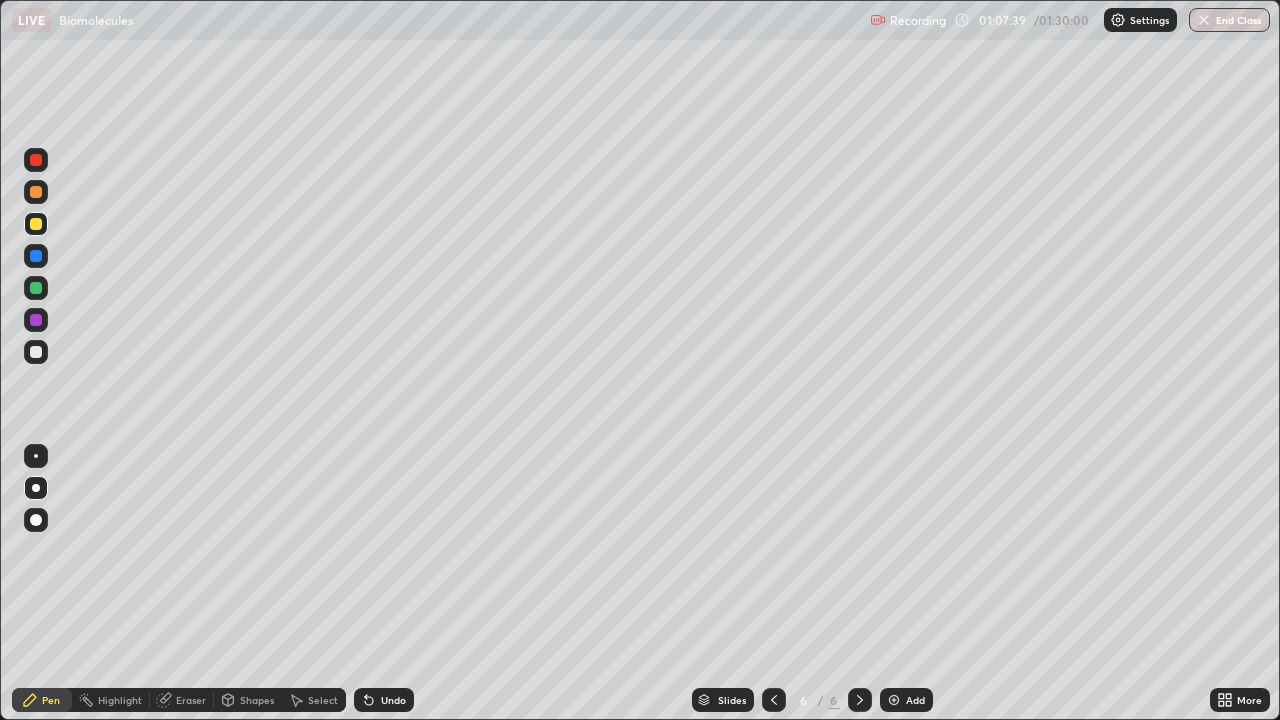 click at bounding box center [36, 520] 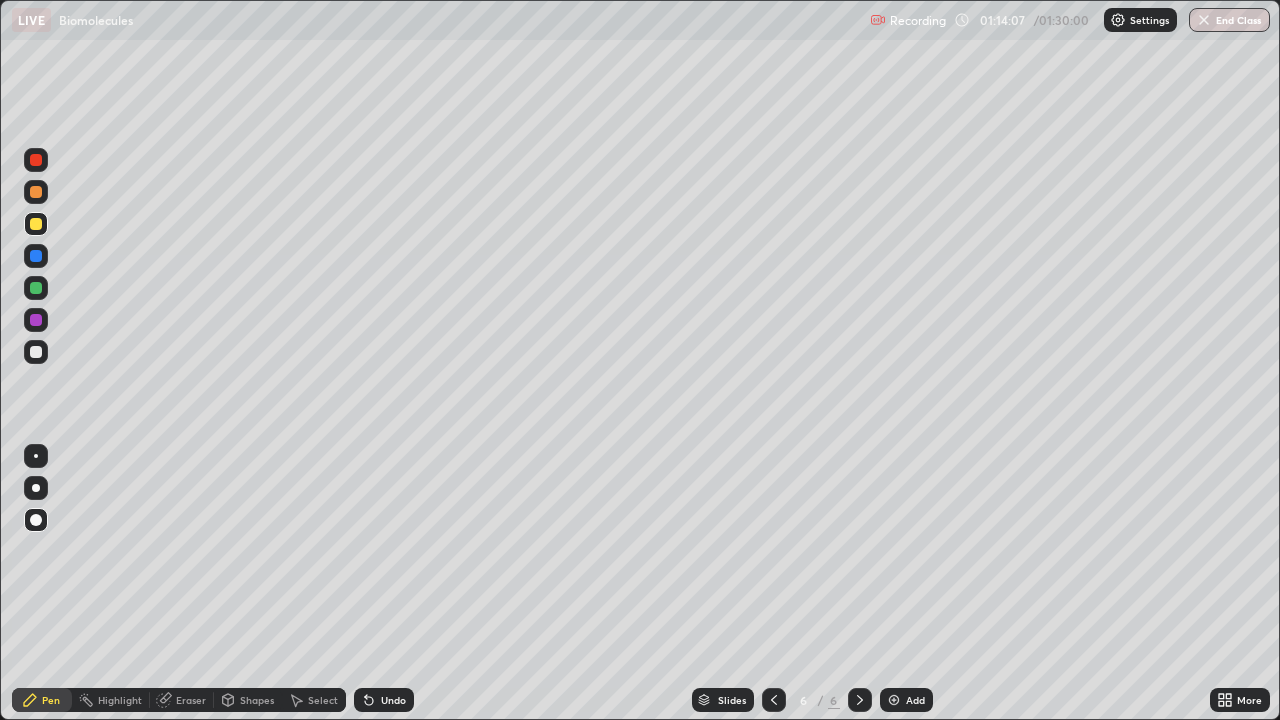 click at bounding box center (36, 488) 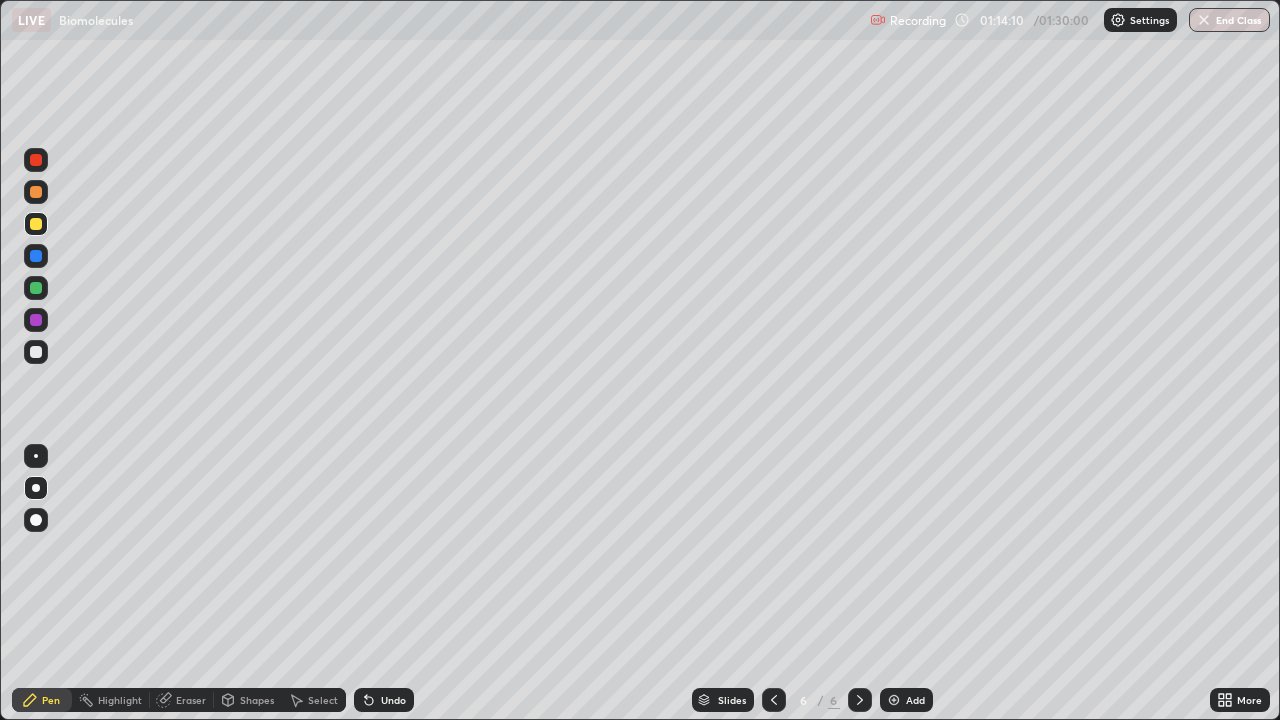 click at bounding box center (36, 352) 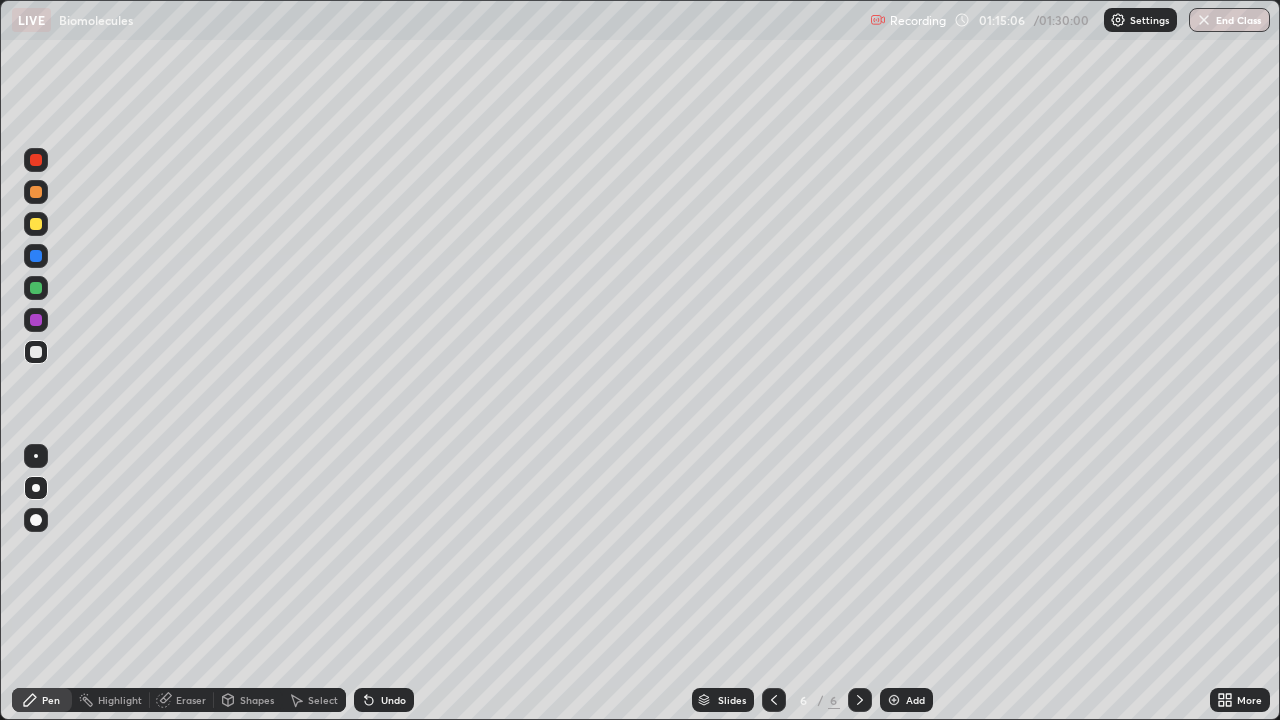 click 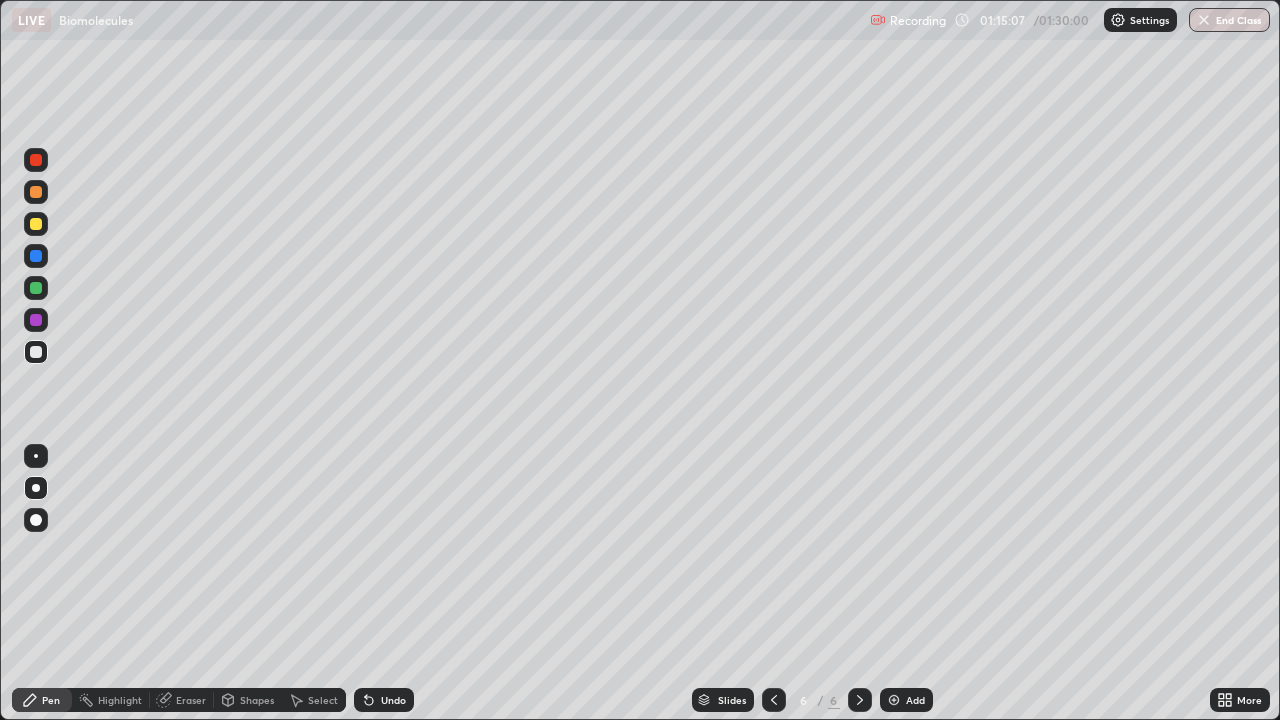 click 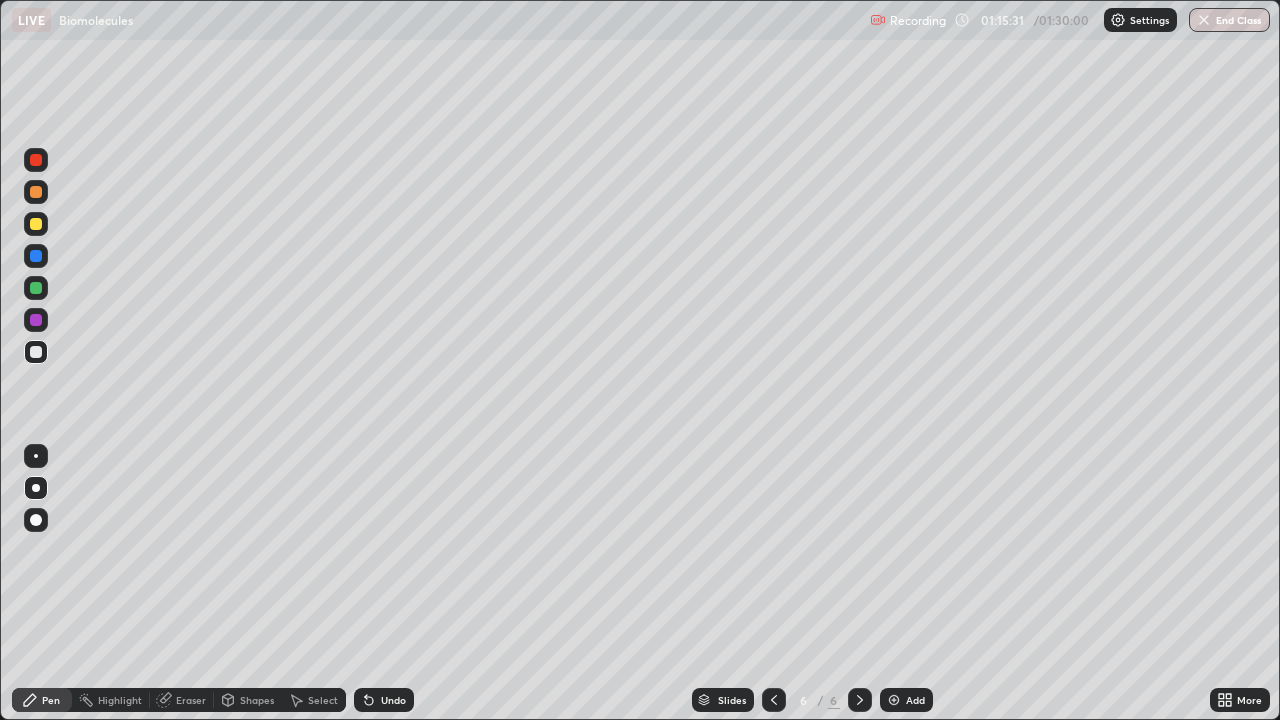 click at bounding box center (36, 520) 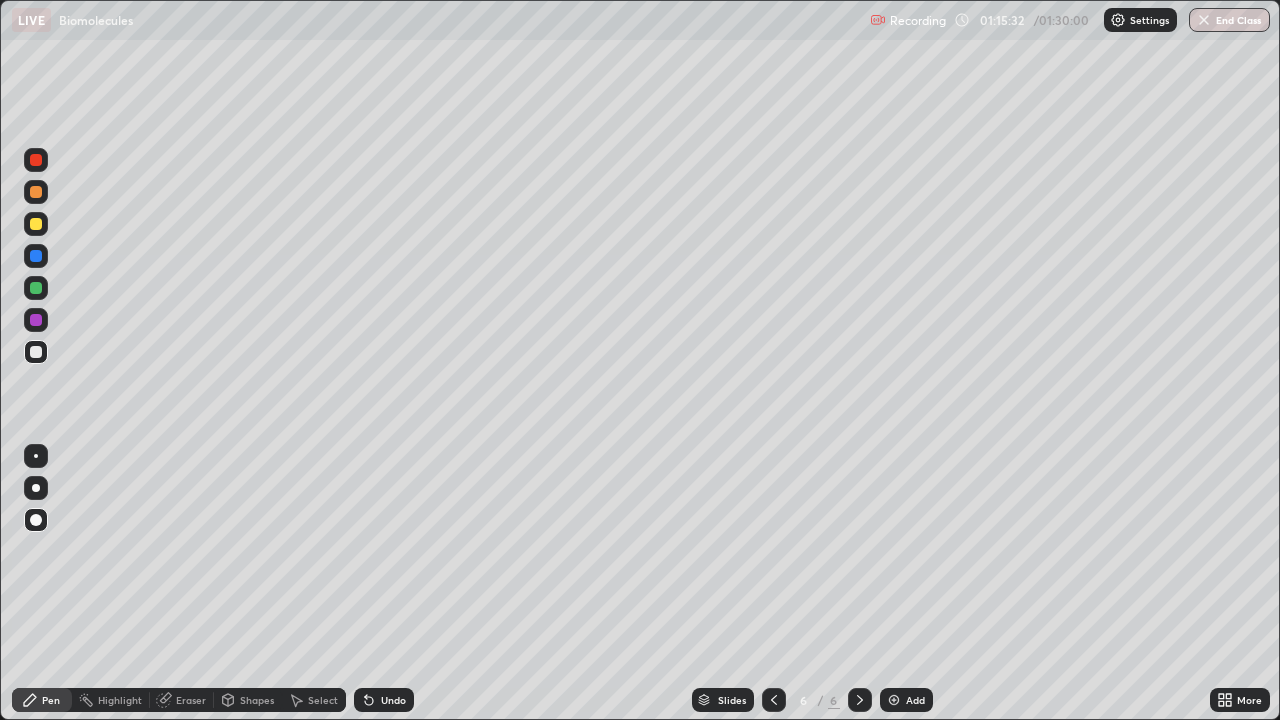 click at bounding box center (36, 224) 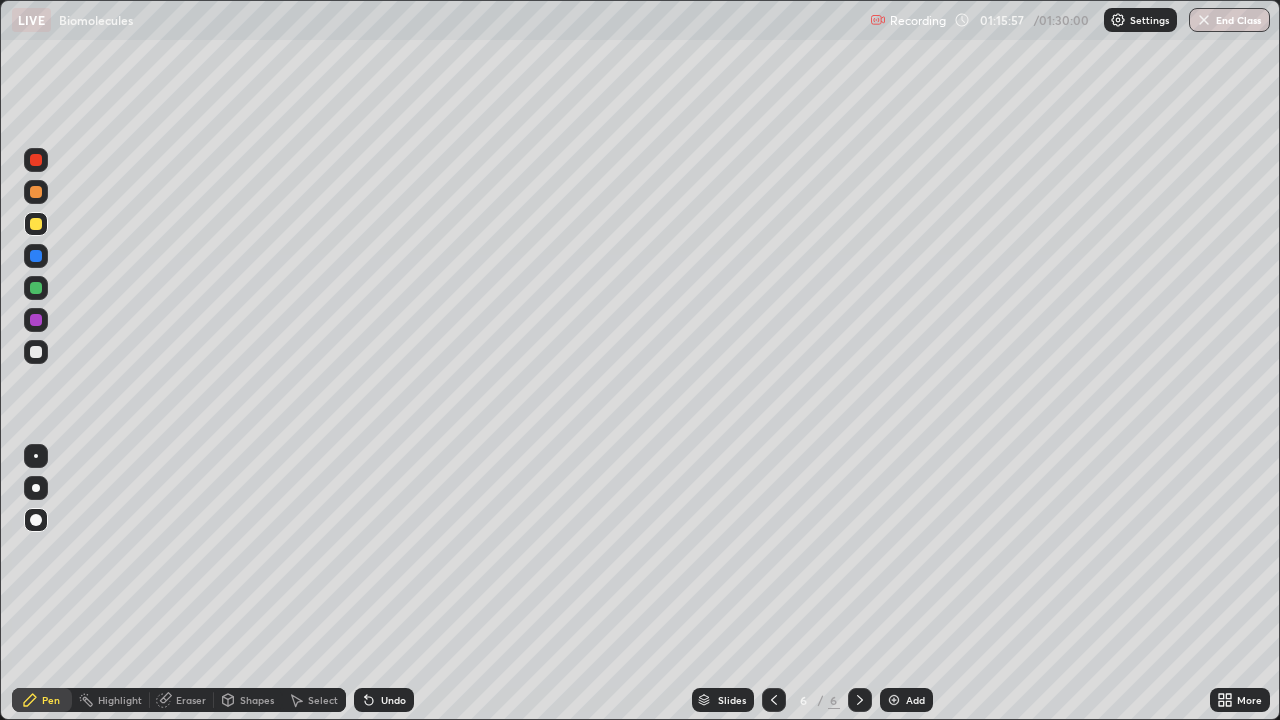 click at bounding box center [36, 352] 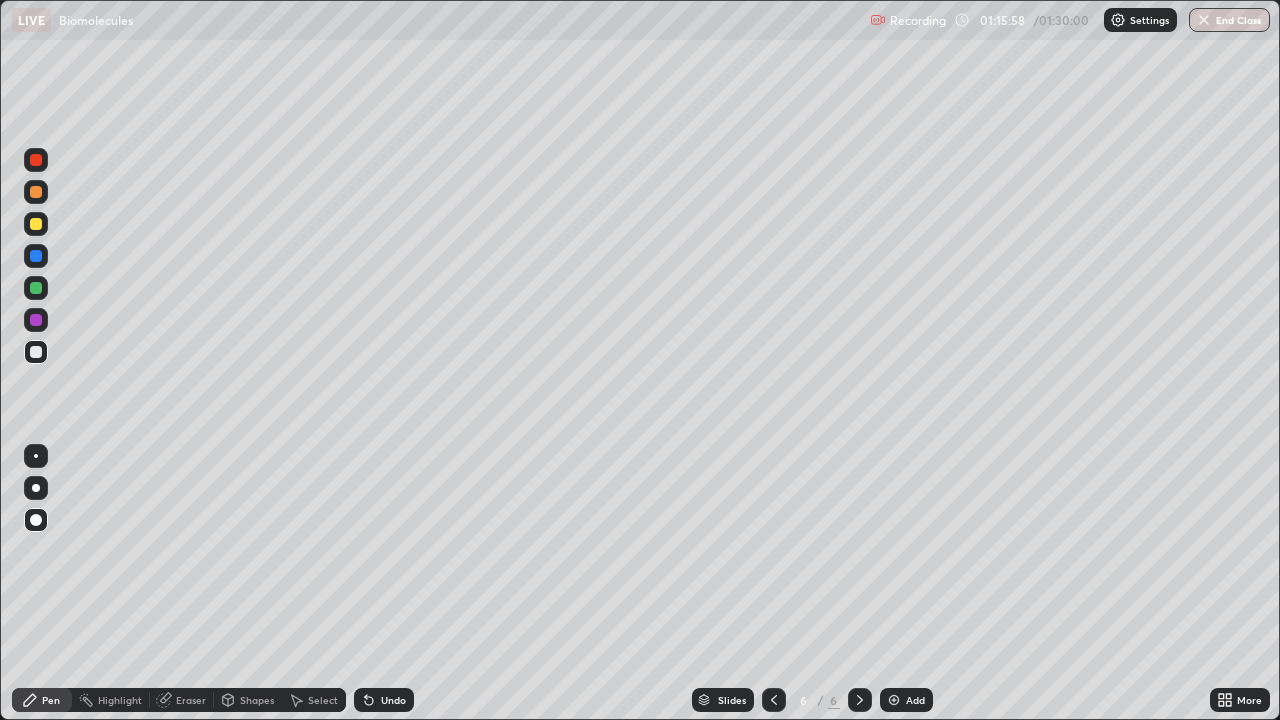 click at bounding box center [36, 488] 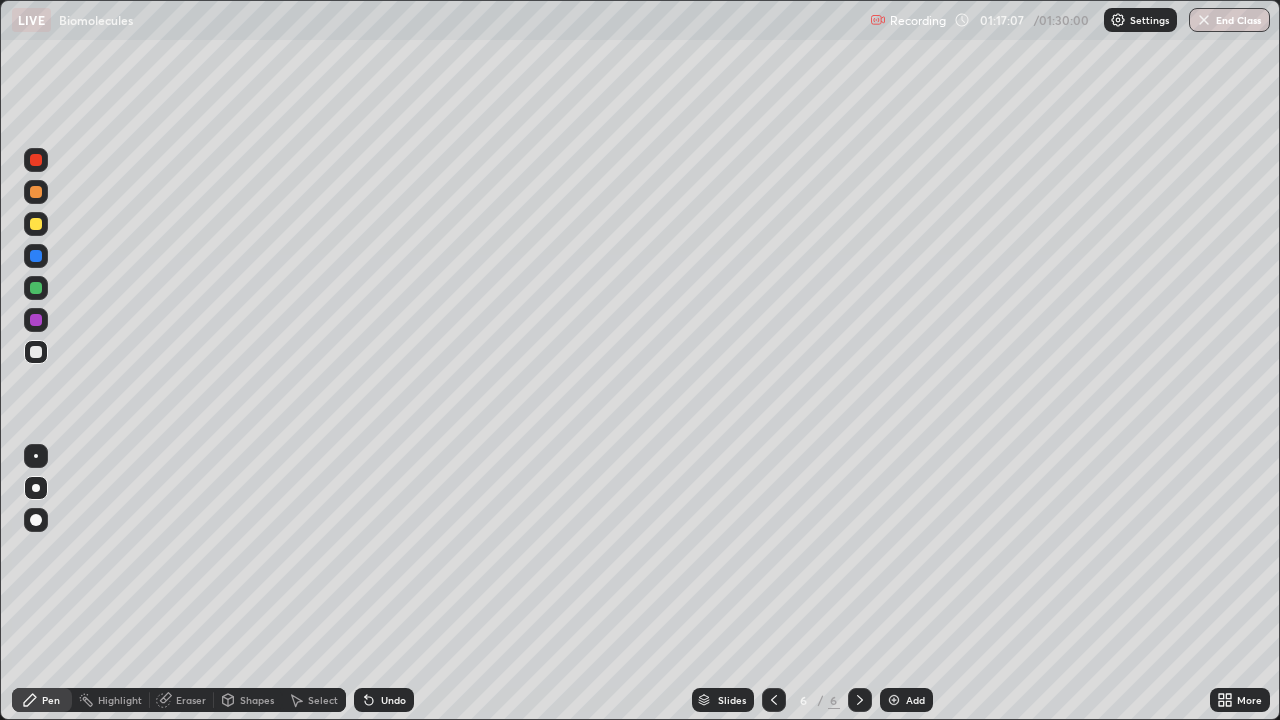 click on "Undo" at bounding box center [393, 700] 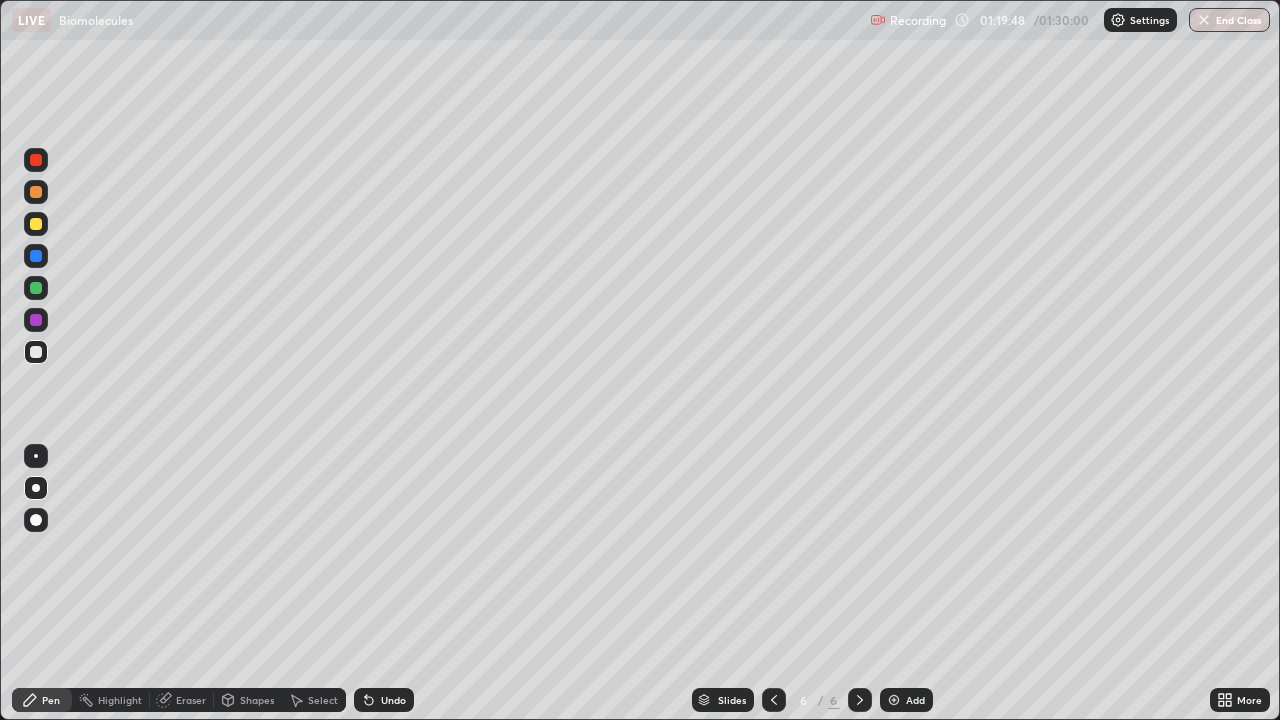 click at bounding box center (36, 224) 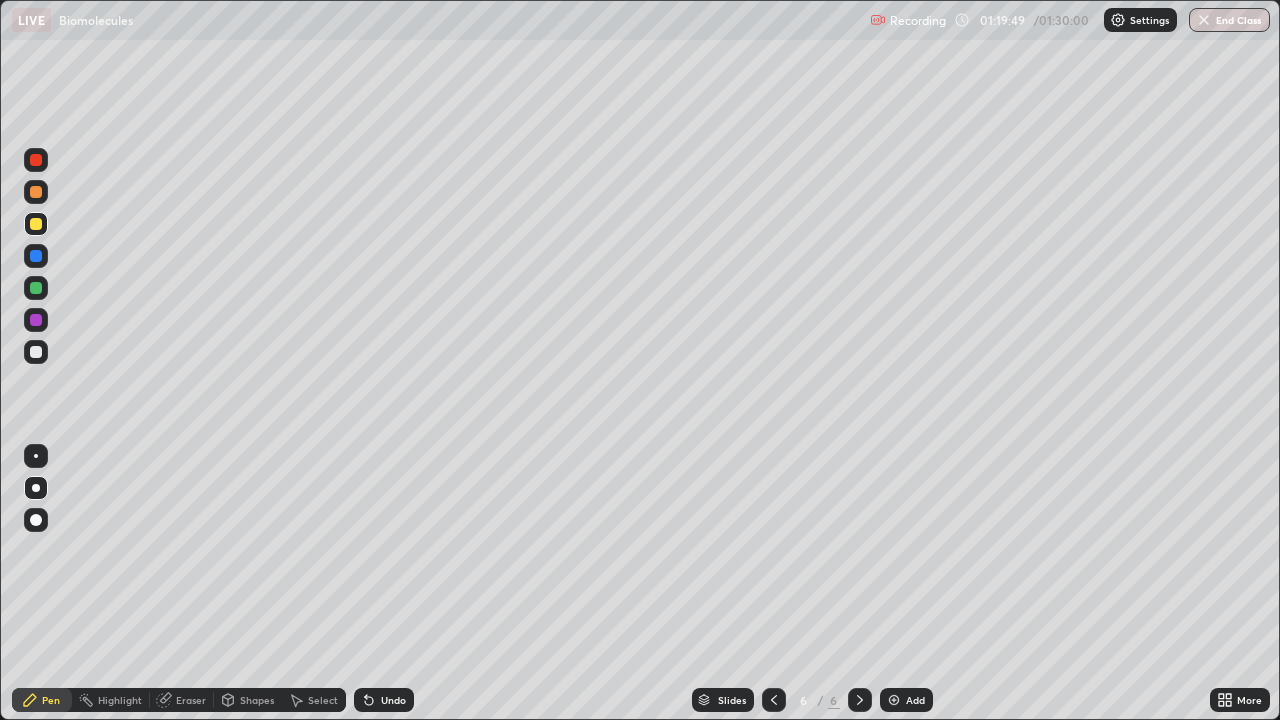 click at bounding box center [36, 520] 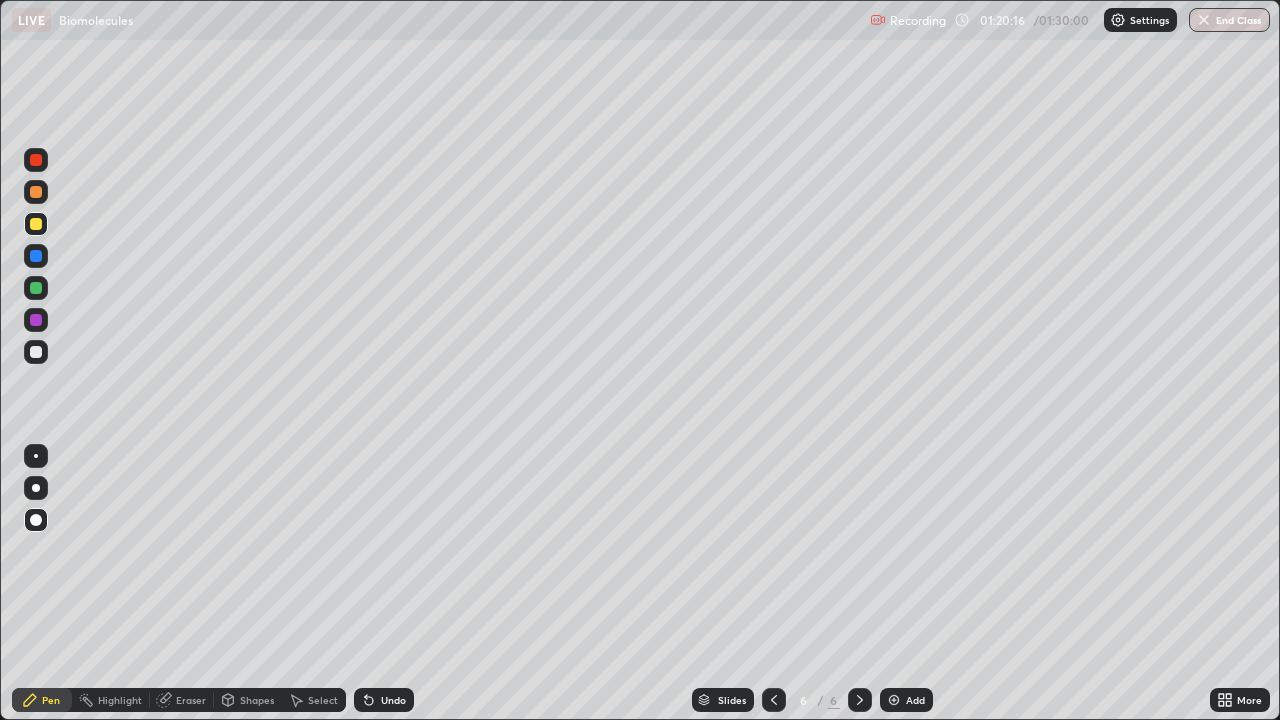 click at bounding box center (36, 352) 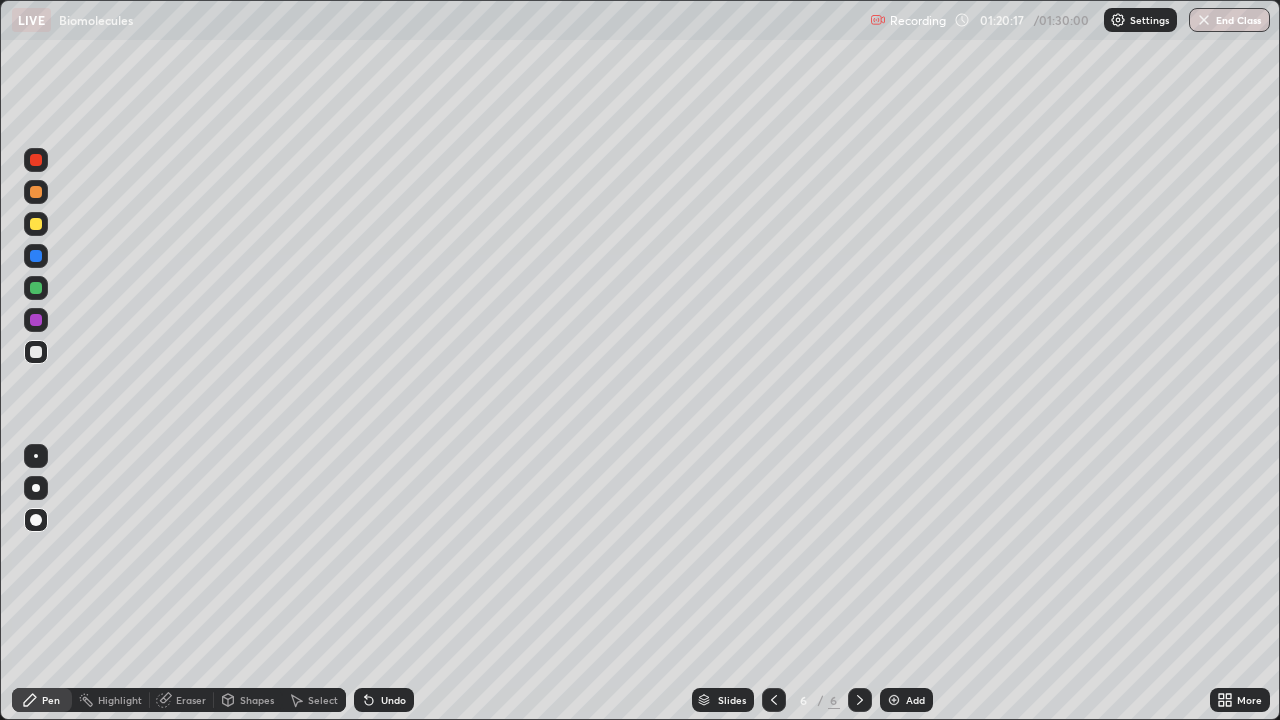 click at bounding box center (36, 488) 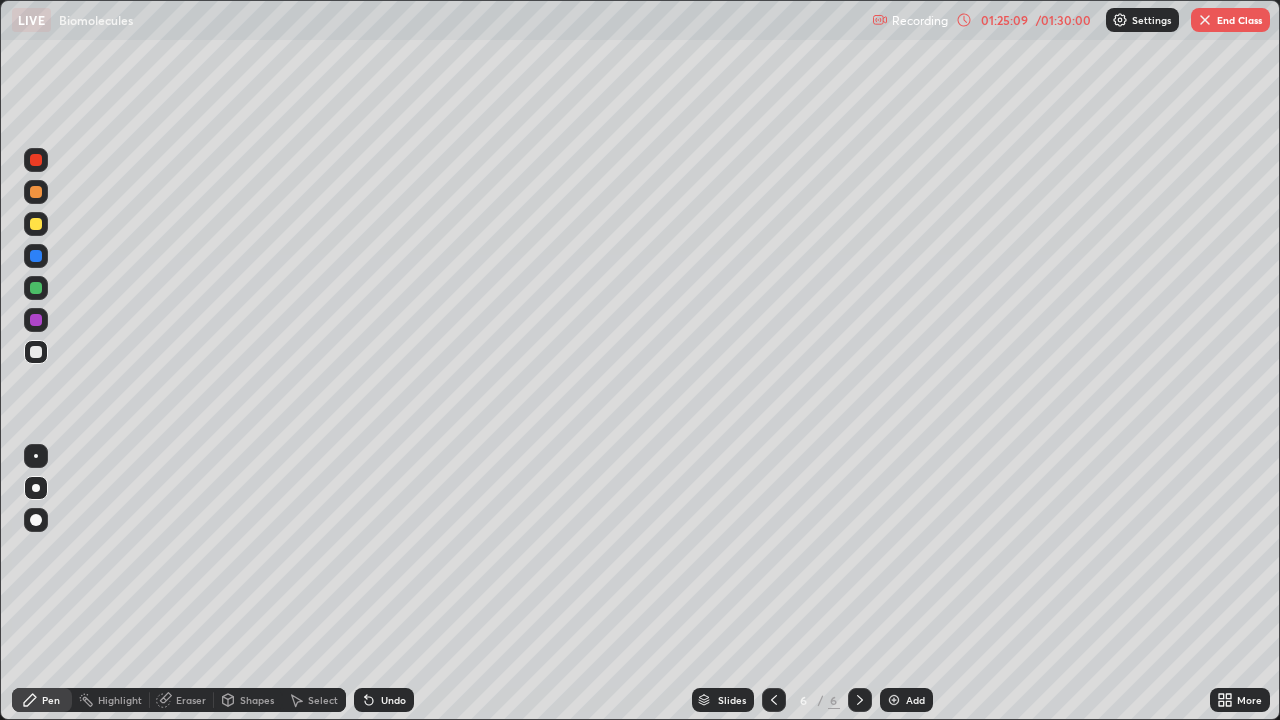 click at bounding box center [1205, 20] 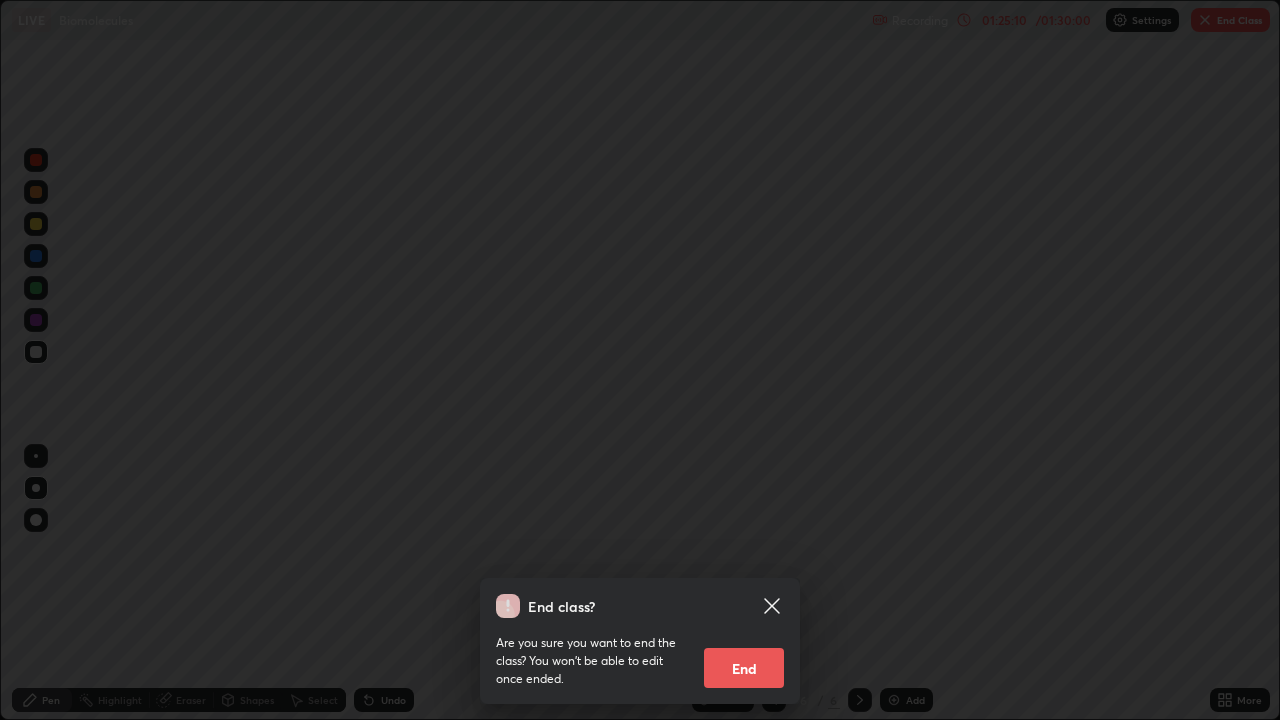 click on "End" at bounding box center (744, 668) 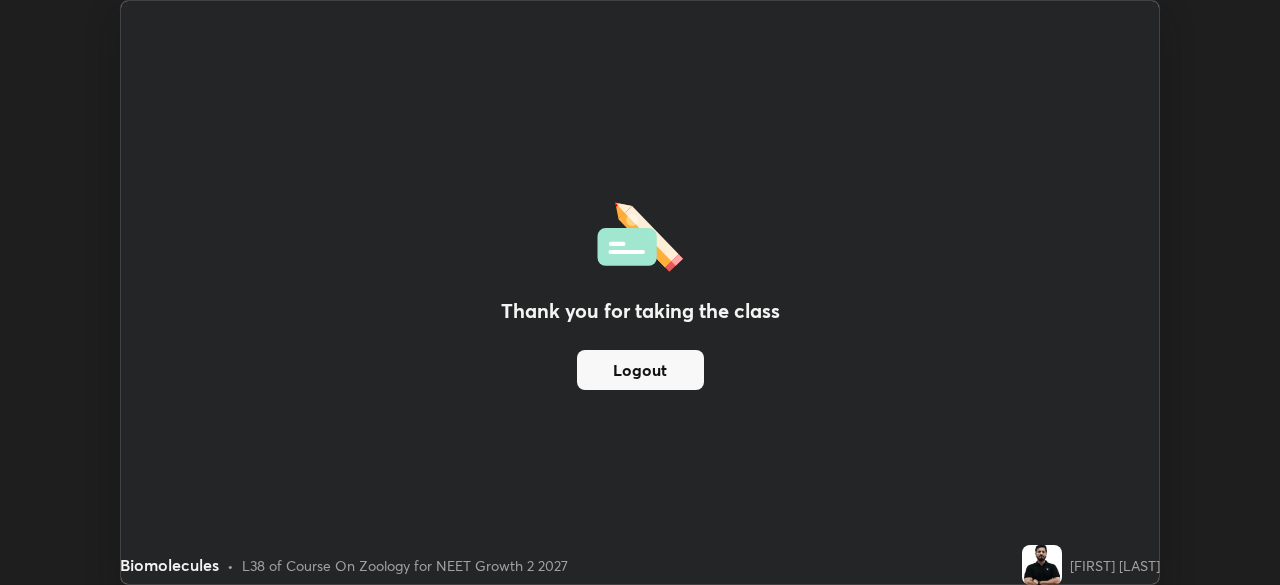 scroll, scrollTop: 585, scrollLeft: 1280, axis: both 